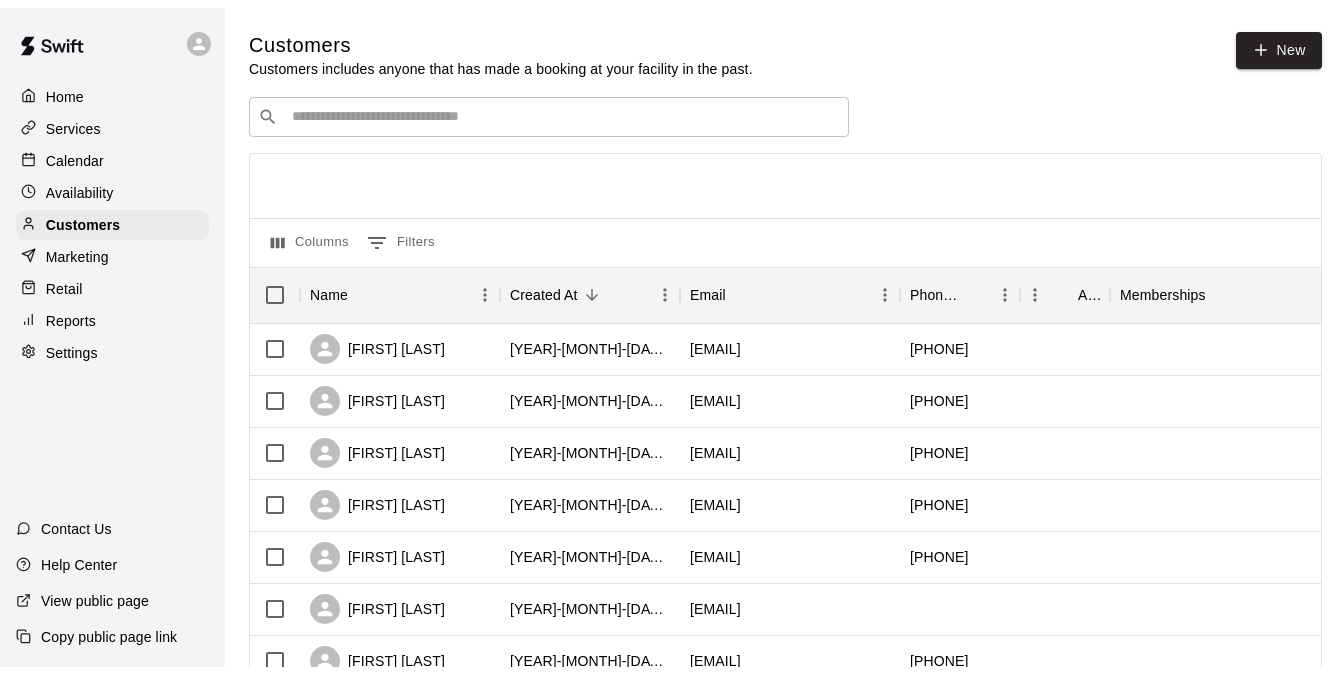 scroll, scrollTop: 0, scrollLeft: 0, axis: both 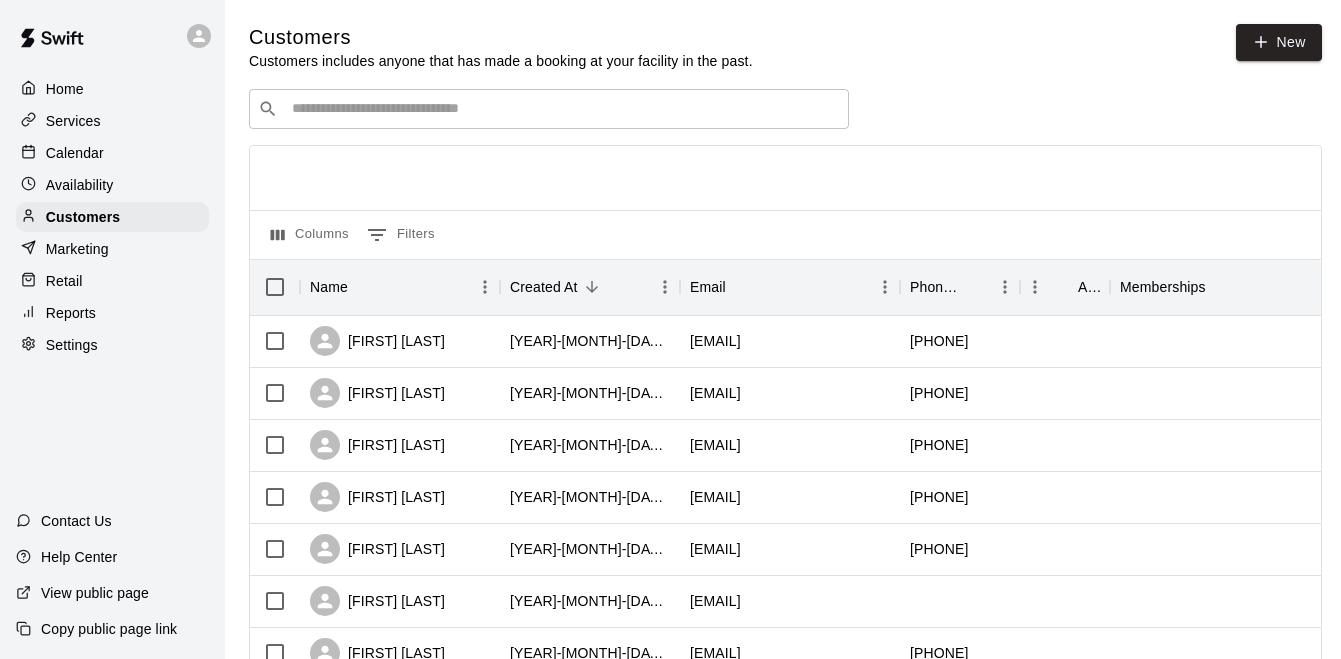 click on "Home" at bounding box center (112, 89) 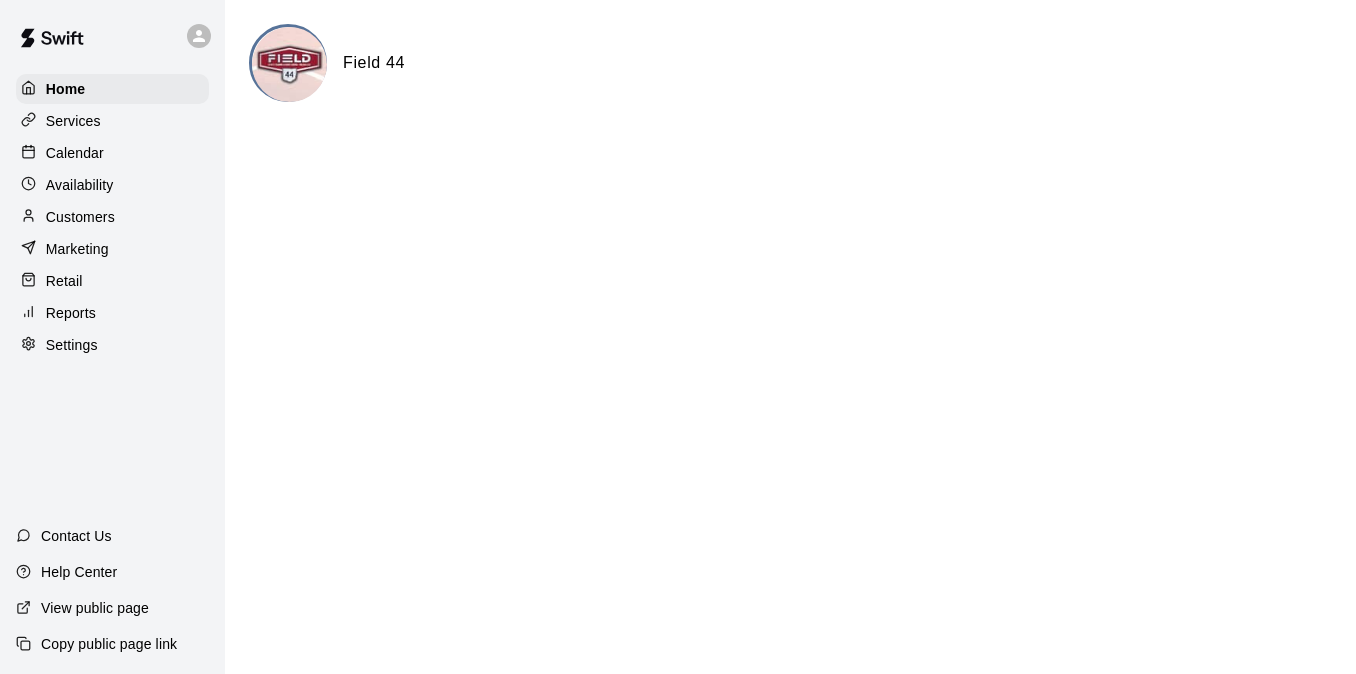 click on "Calendar" at bounding box center (75, 153) 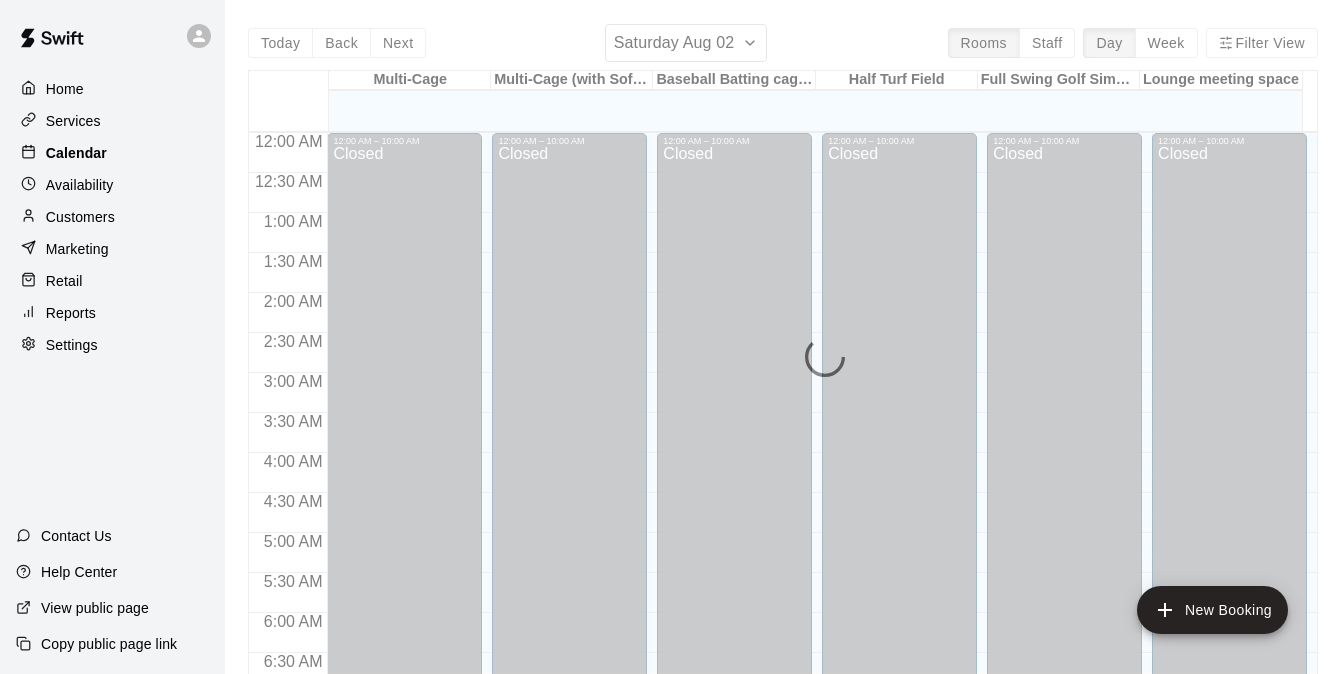 scroll, scrollTop: 993, scrollLeft: 0, axis: vertical 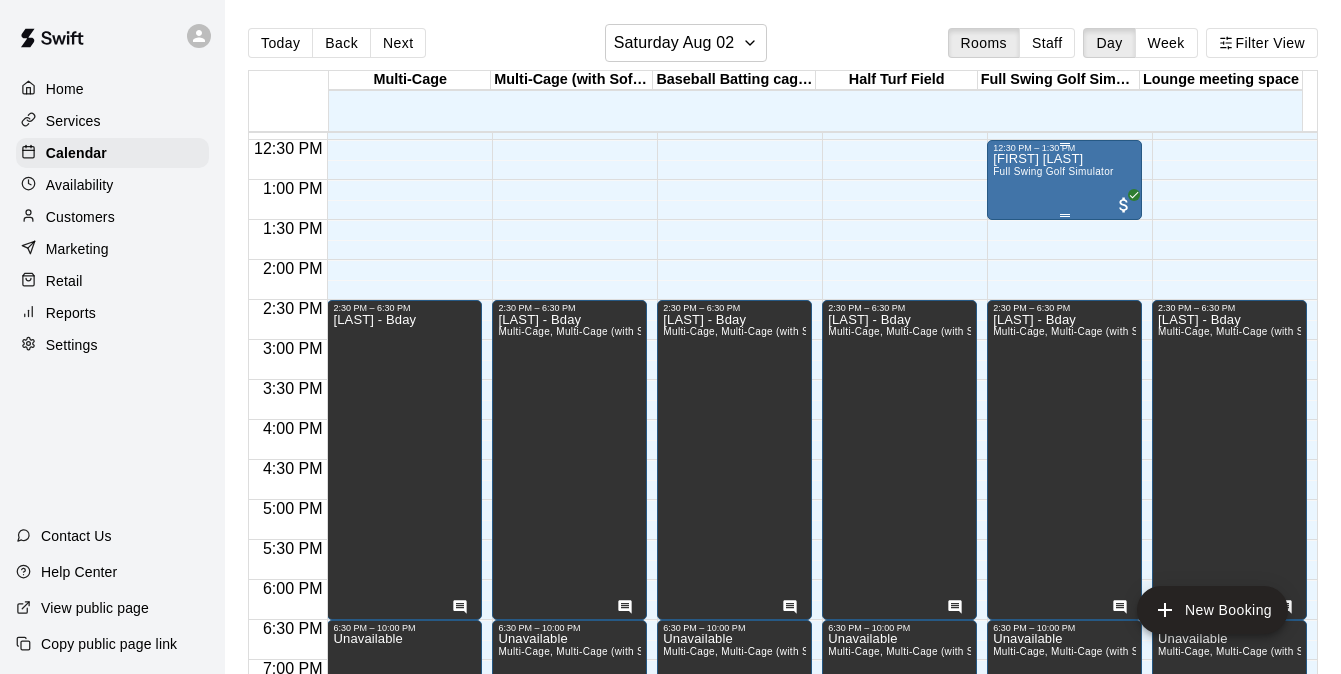 click on "[FIRST] [LAST] Full Swing Golf Simulator" at bounding box center (1053, 490) 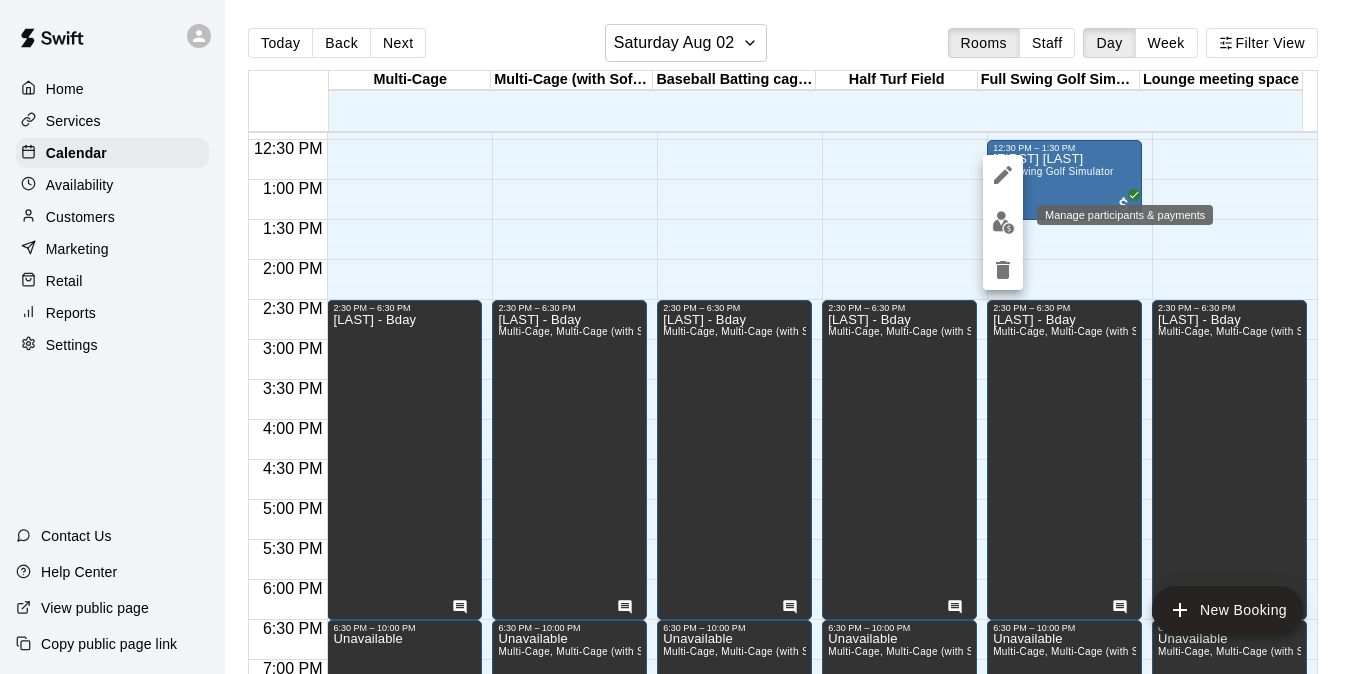 click at bounding box center (1003, 222) 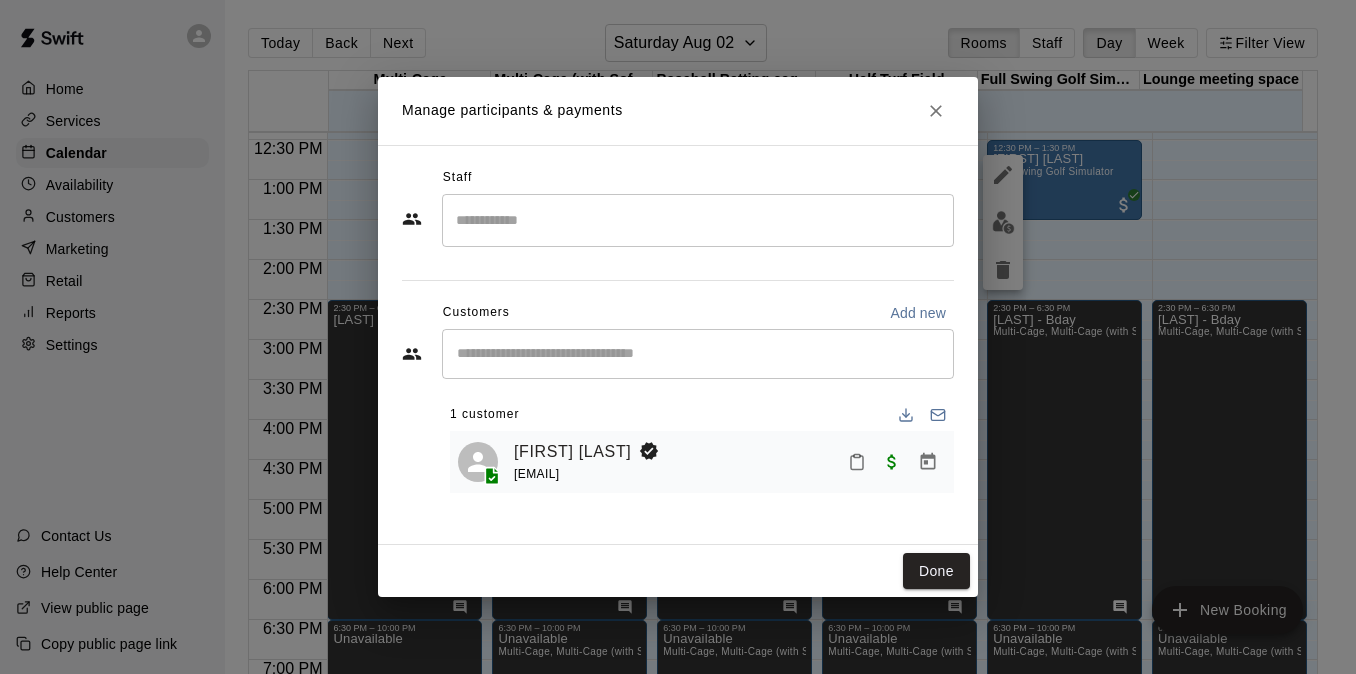 click at bounding box center [698, 220] 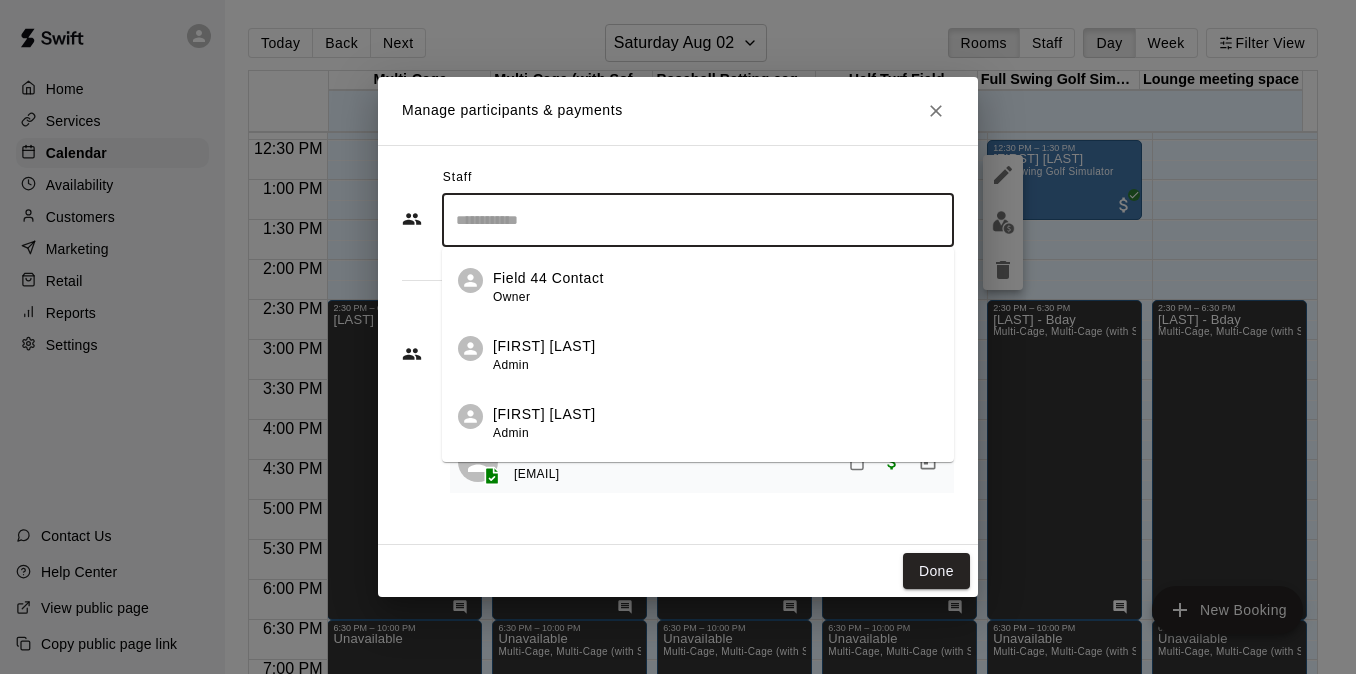 click on "[FIRST] [LAST] Admin" at bounding box center (715, 423) 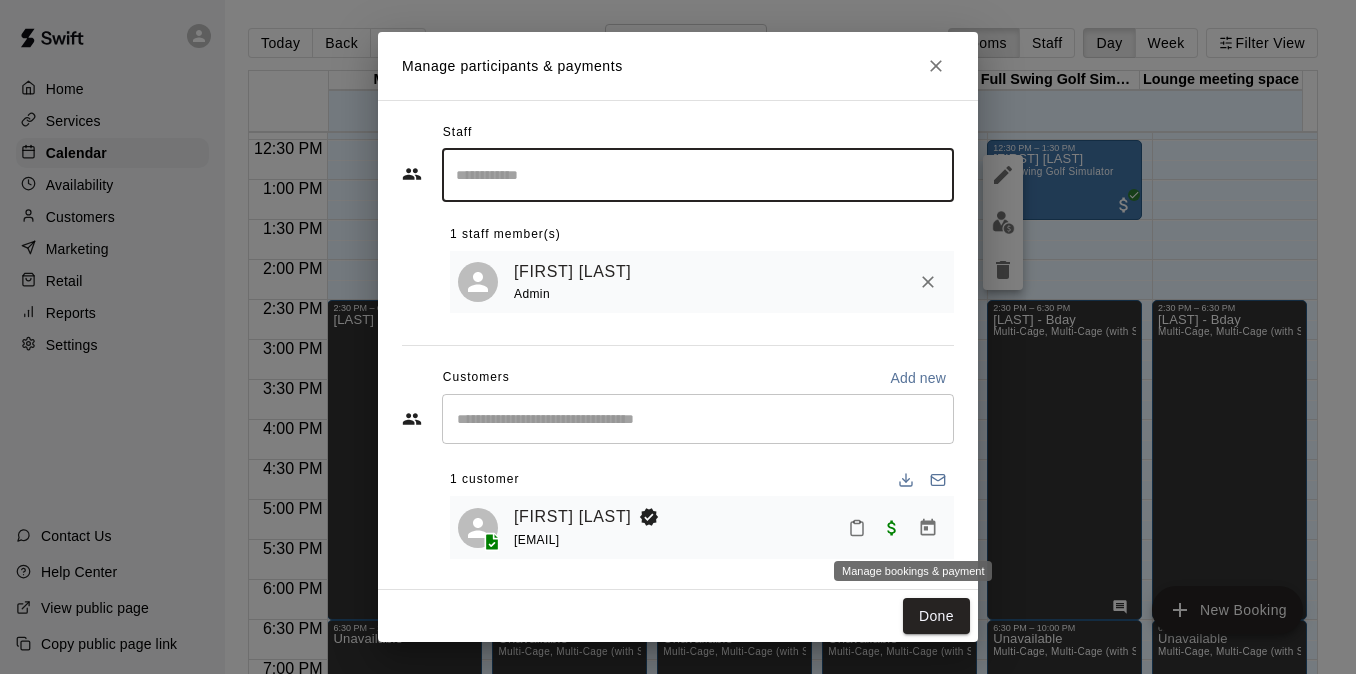click 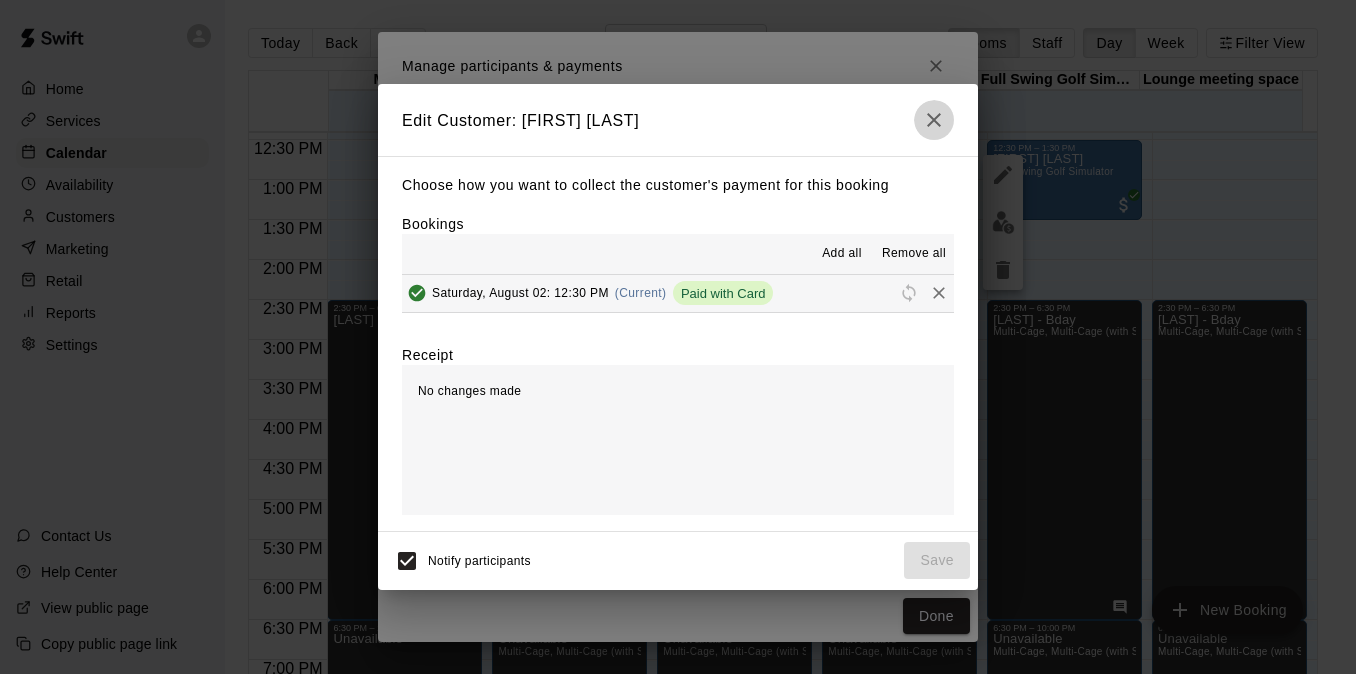 click 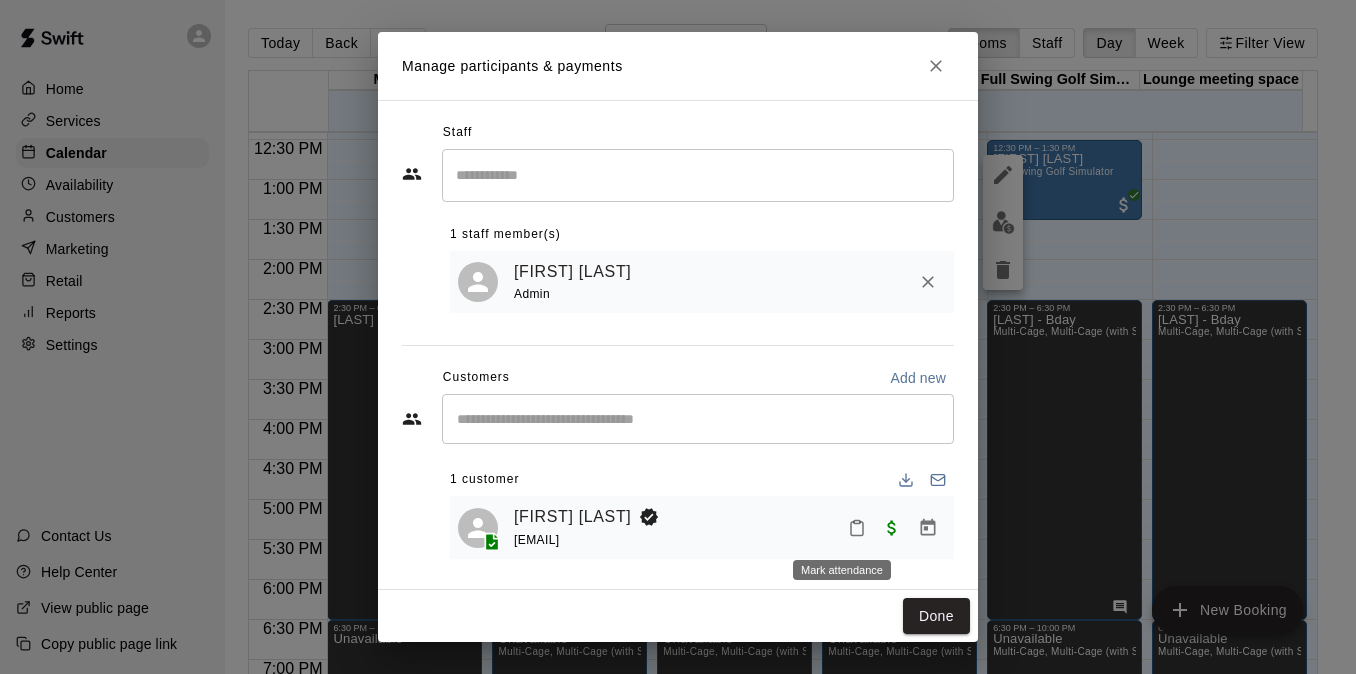 click 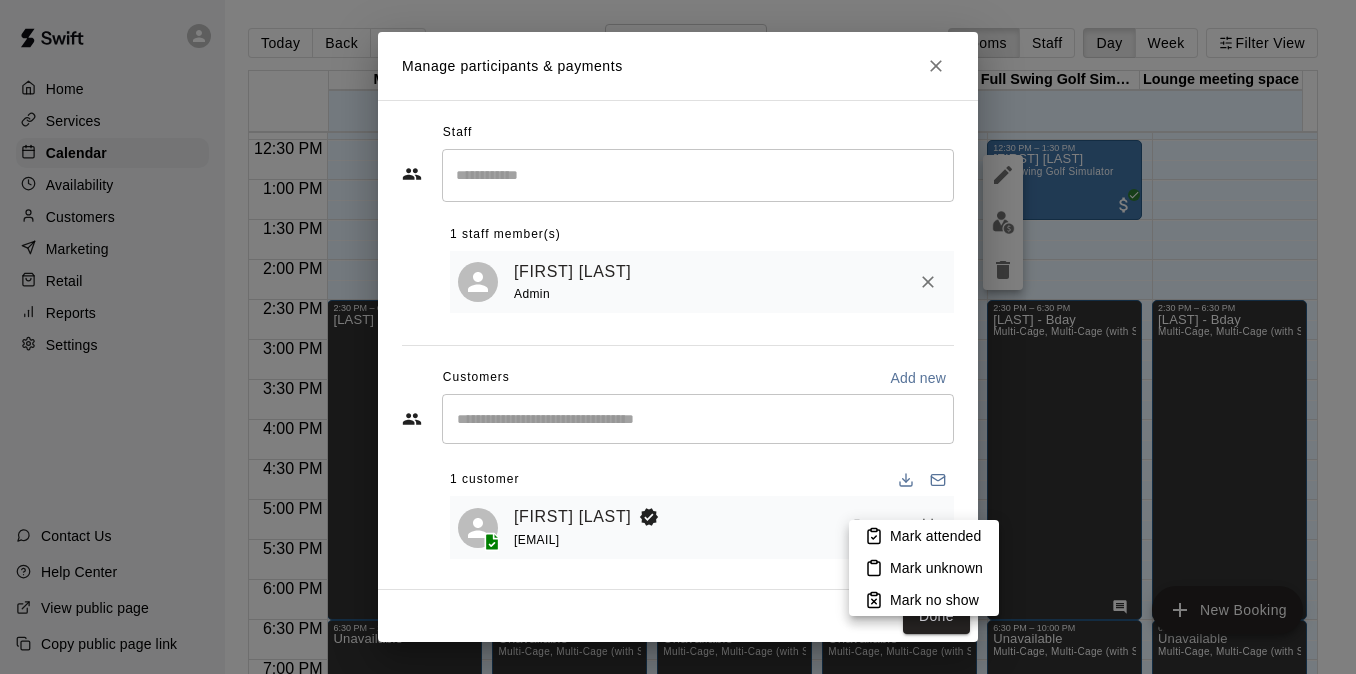 click on "Mark attended" at bounding box center (935, 536) 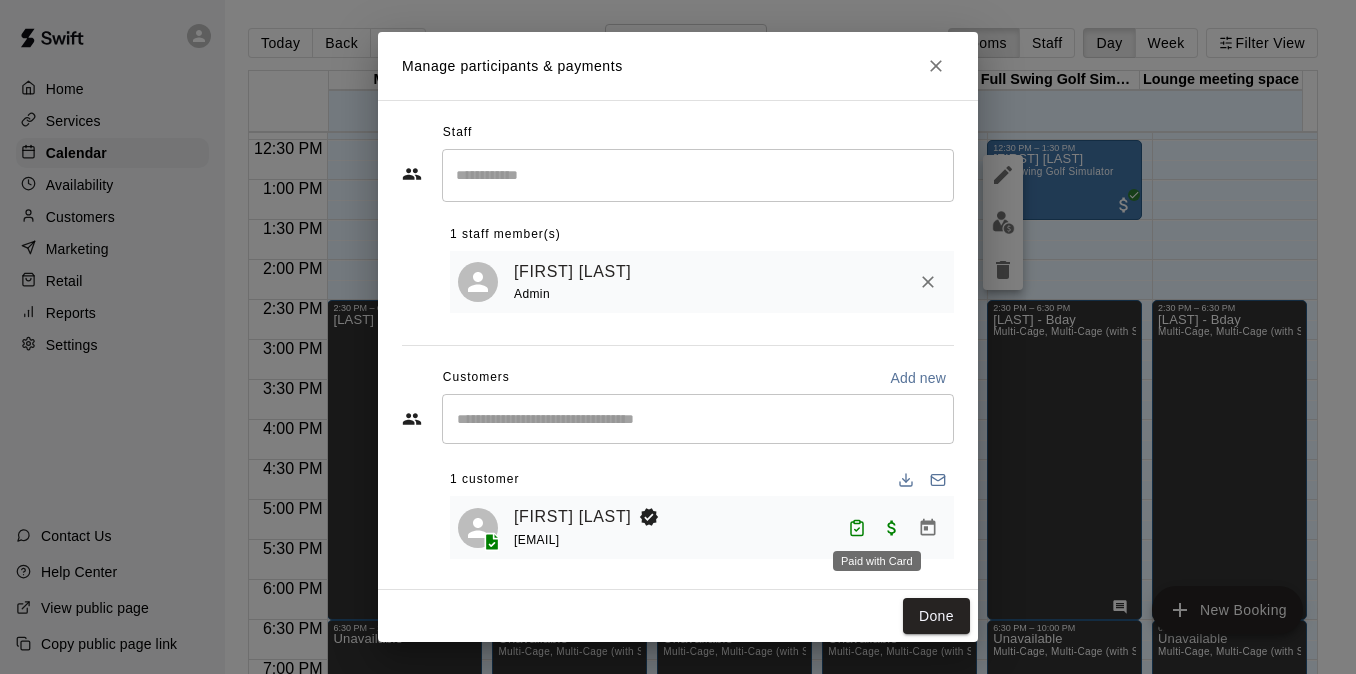 click at bounding box center (892, 526) 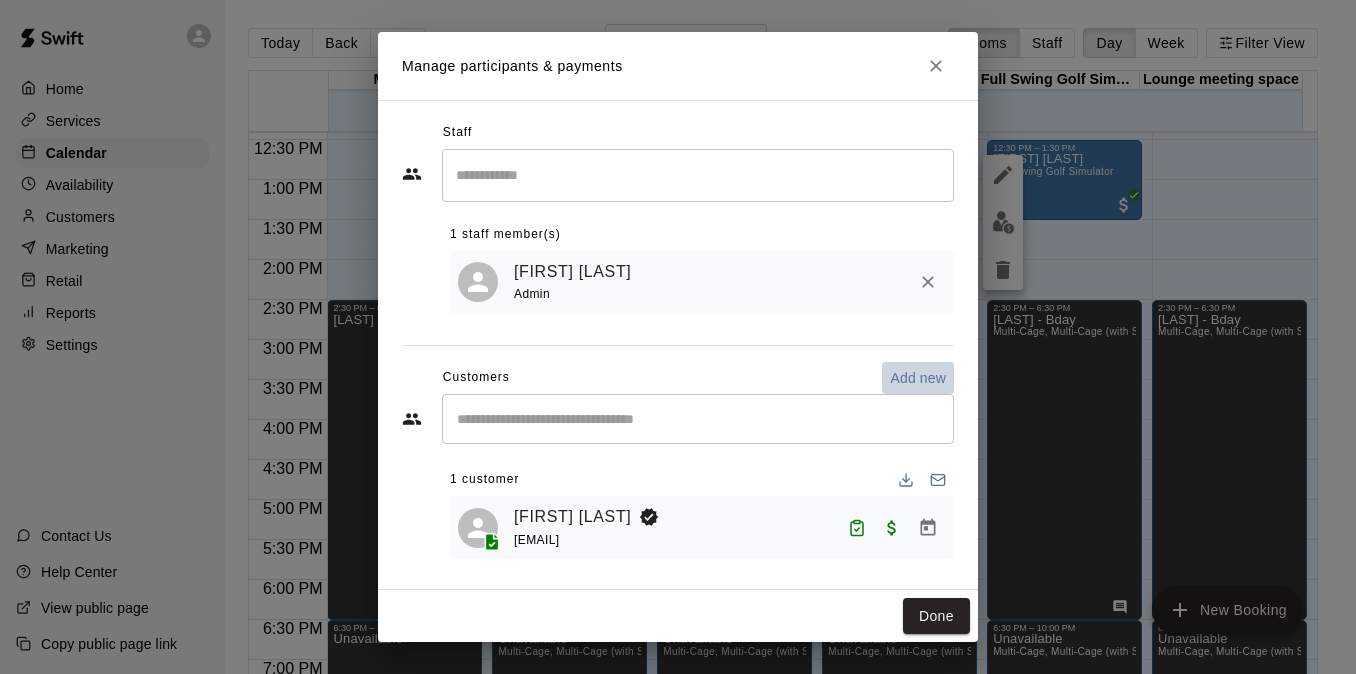 click on "Add new" at bounding box center (918, 378) 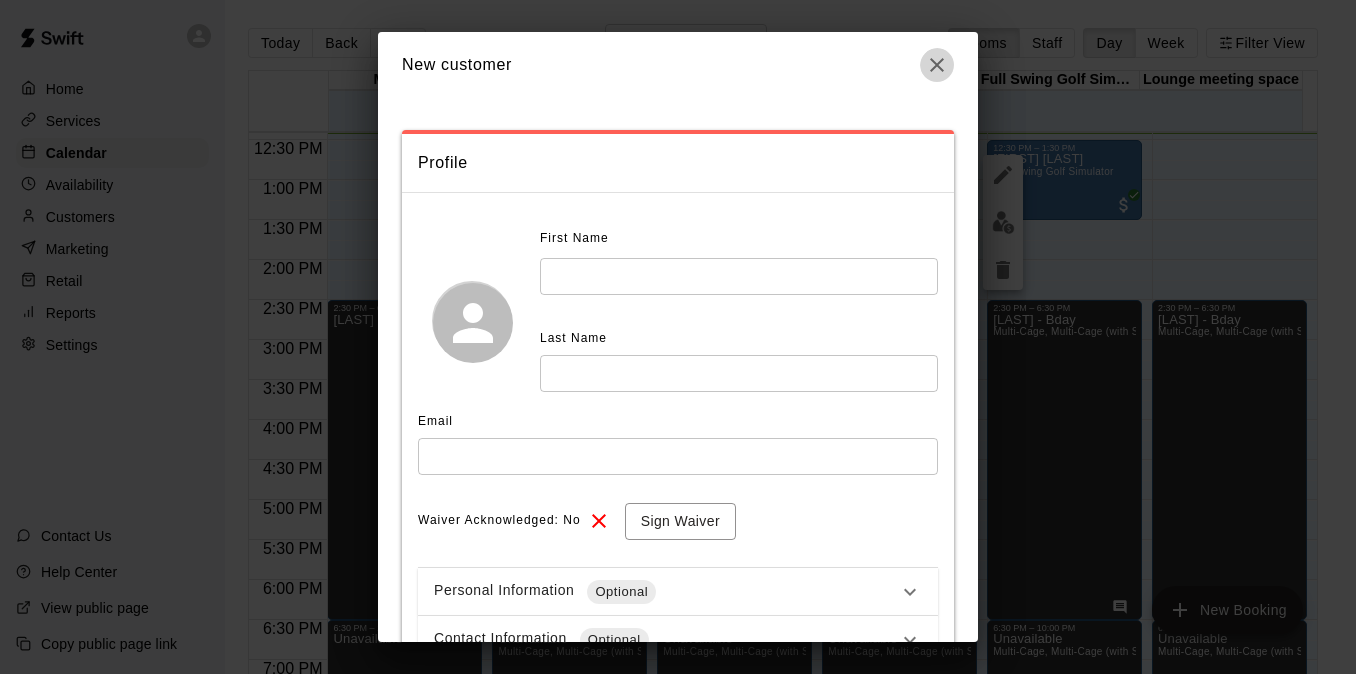 click 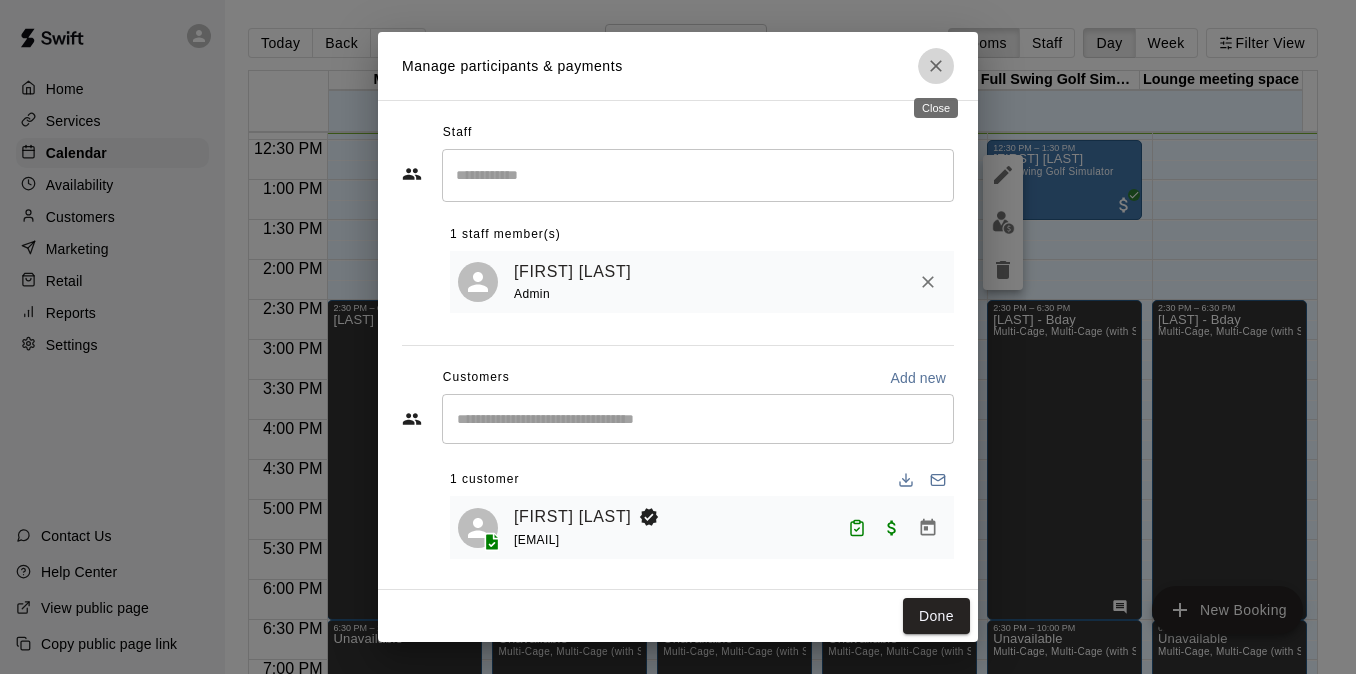 click 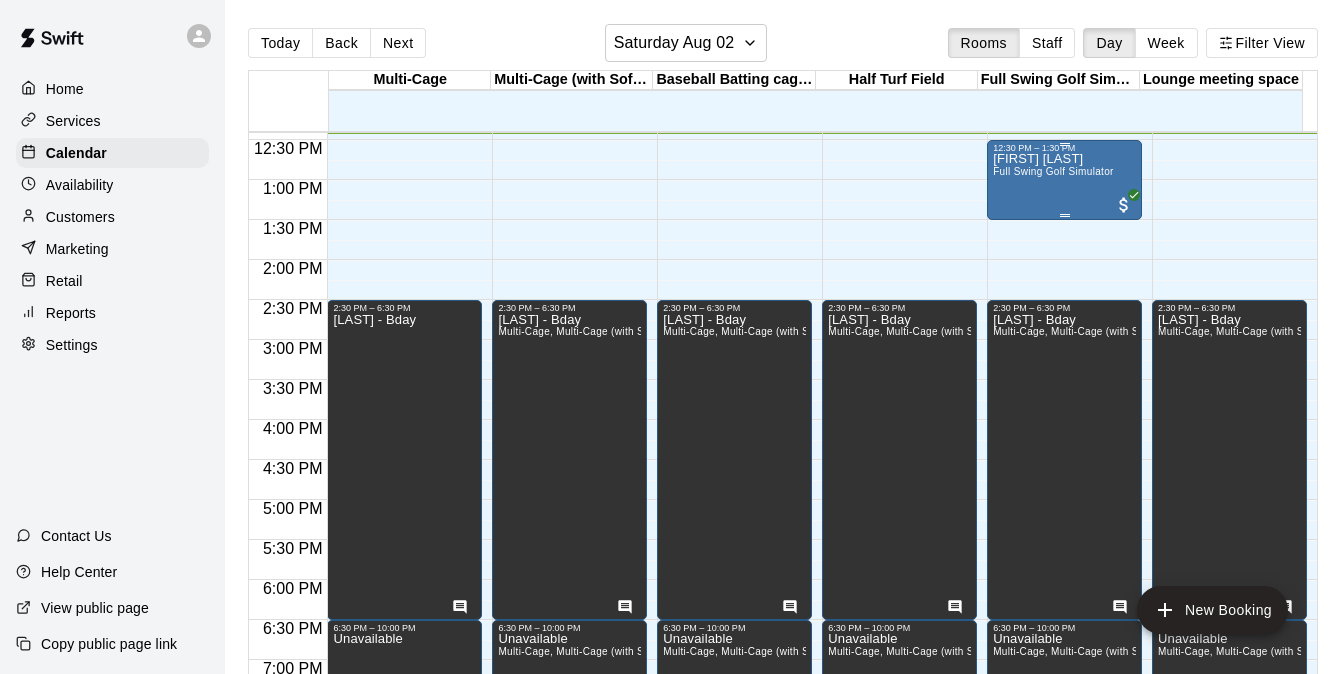 click on "Full Swing Golf Simulator" at bounding box center (1053, 171) 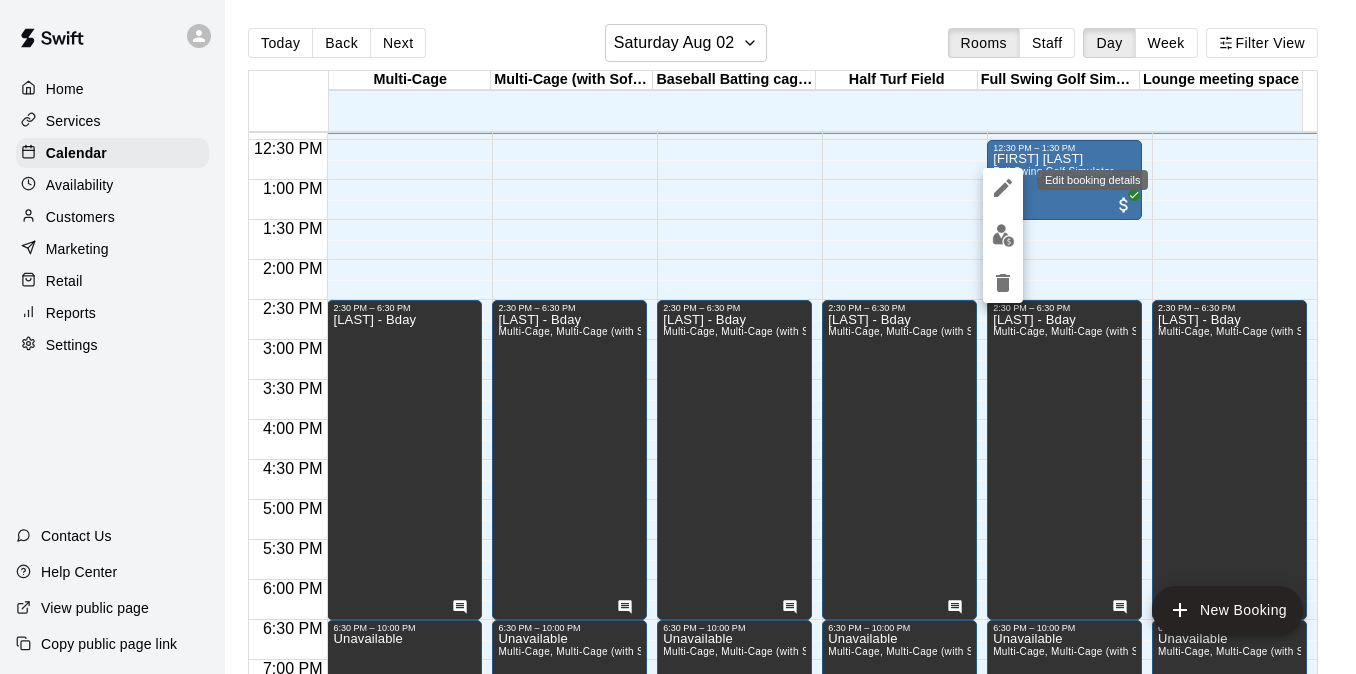 click 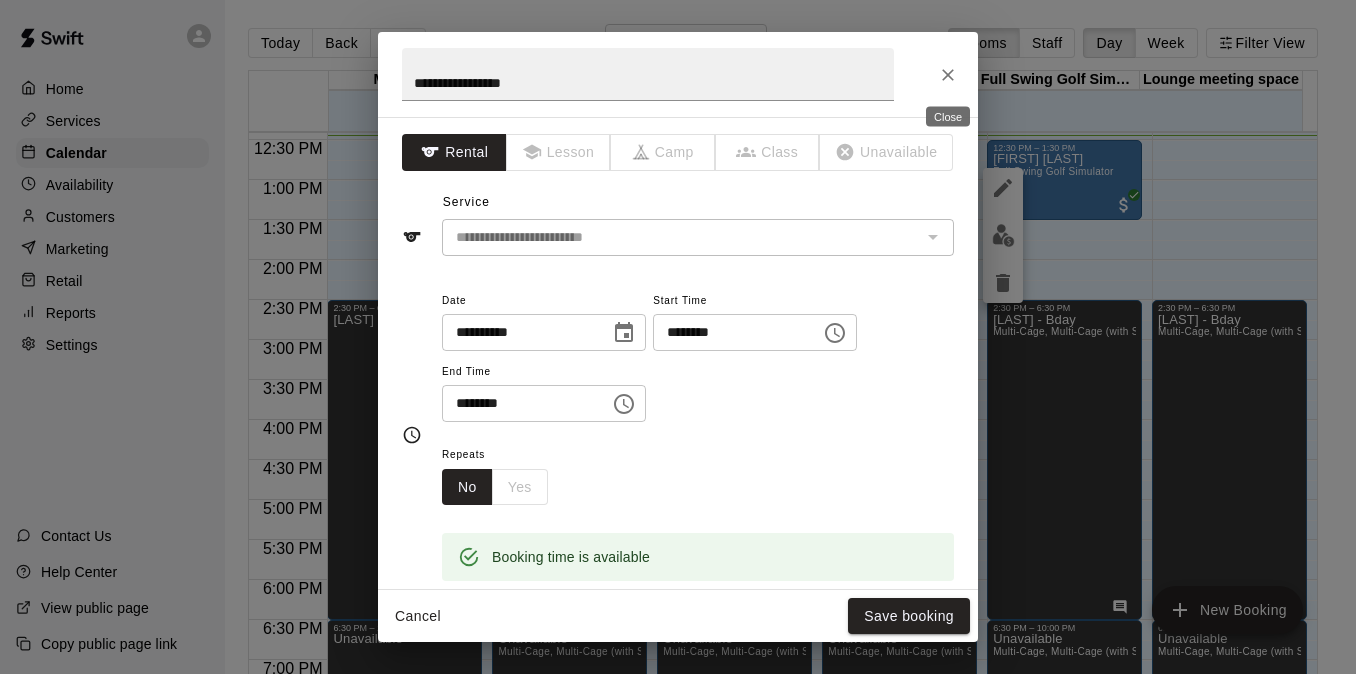 click 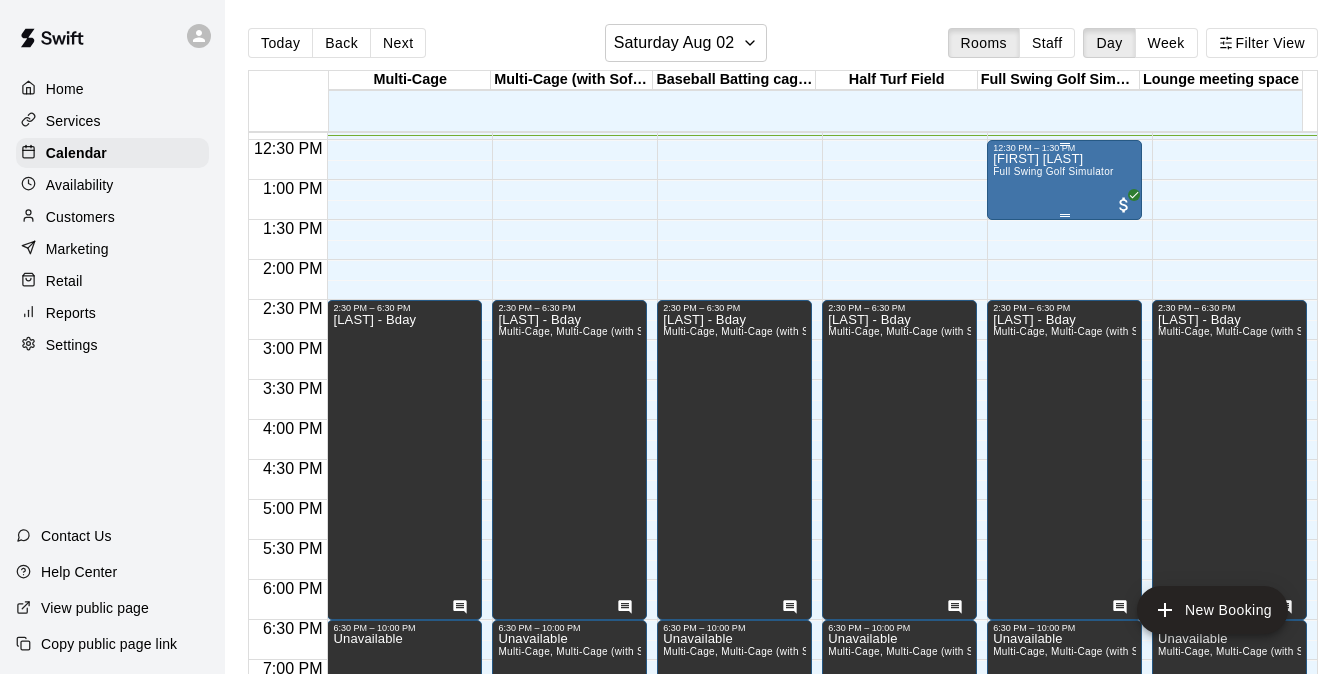 click on "[FIRST] [LAST] Full Swing Golf Simulator" at bounding box center (1064, 490) 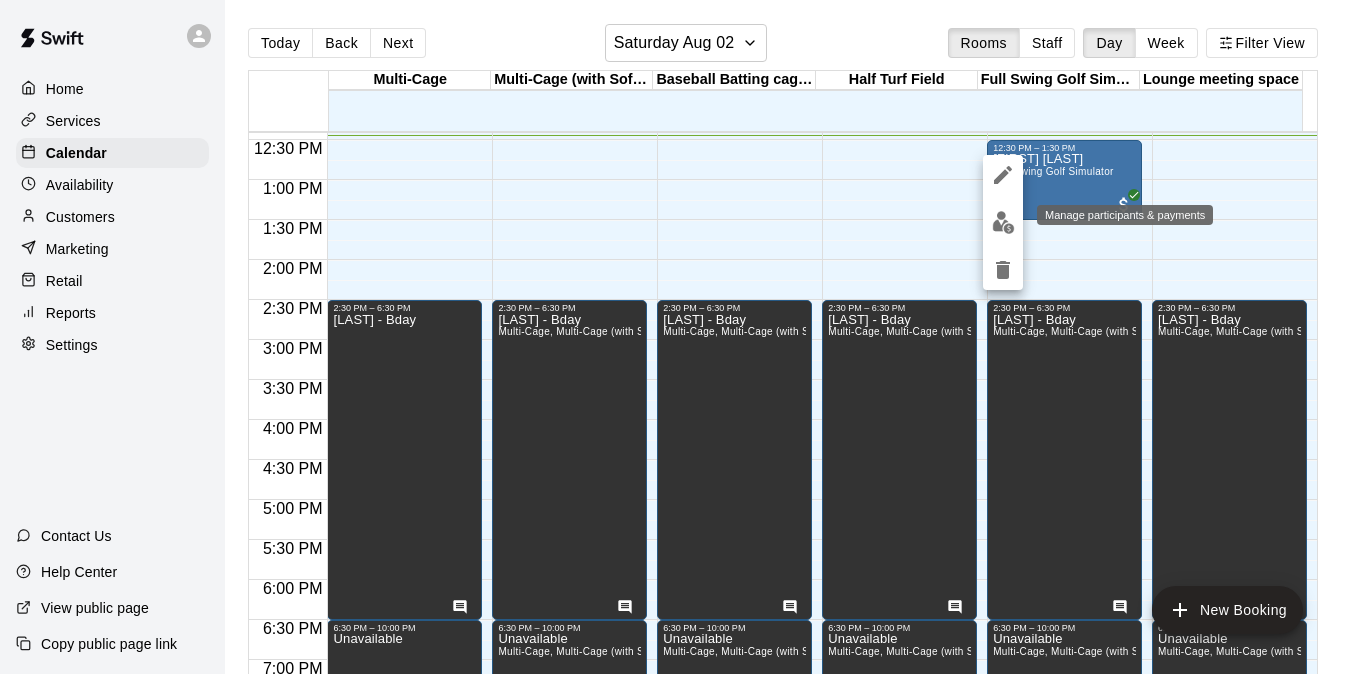 click at bounding box center [1003, 222] 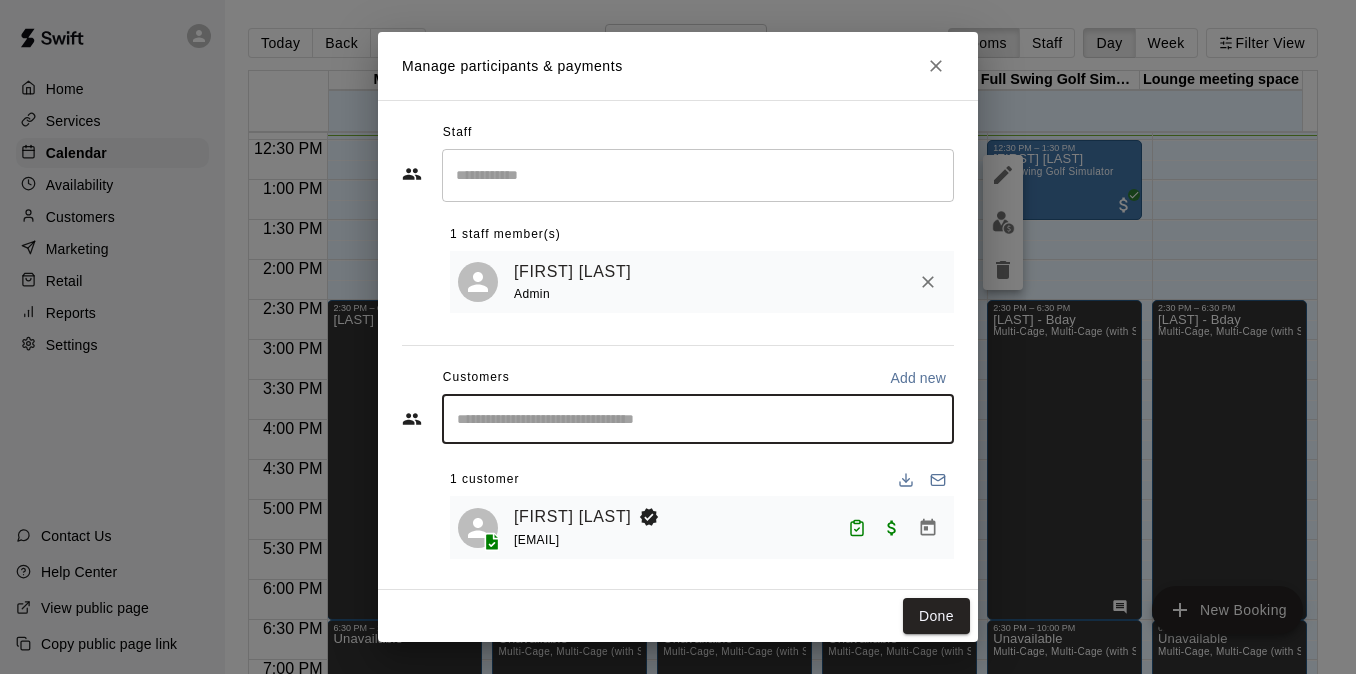click at bounding box center [698, 419] 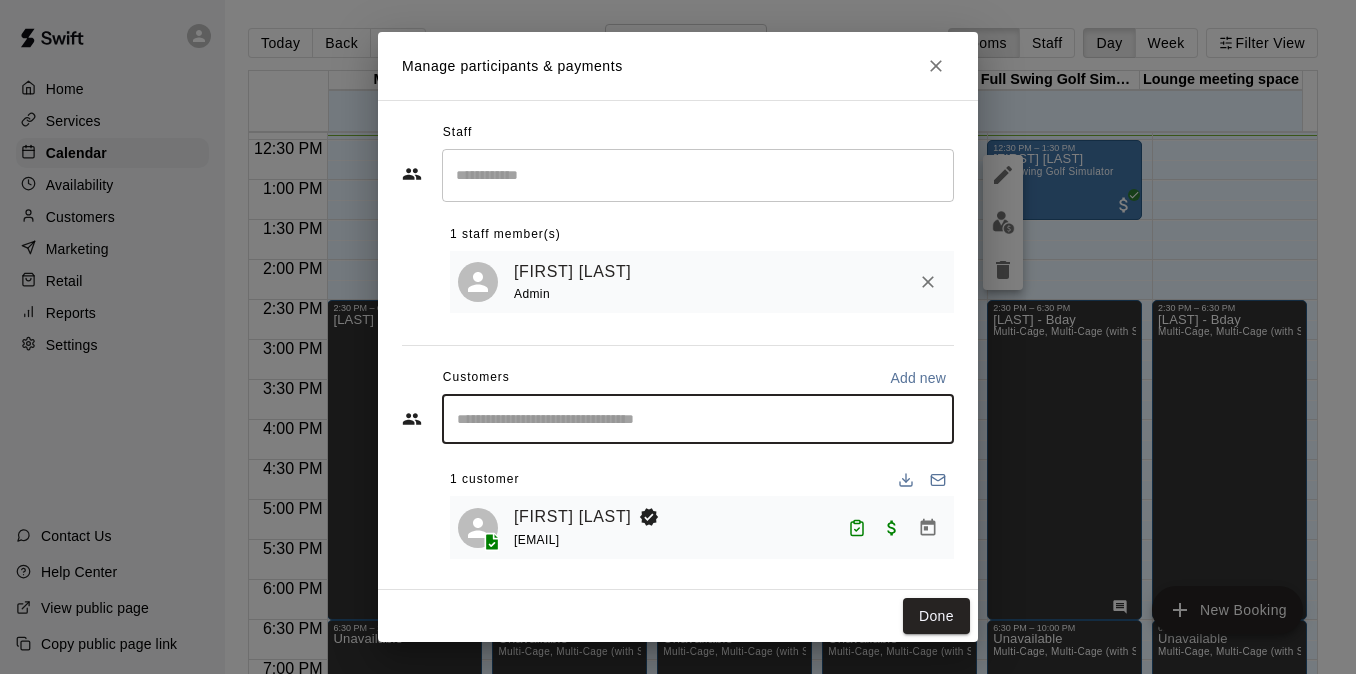 click on "[EMAIL]" at bounding box center (536, 540) 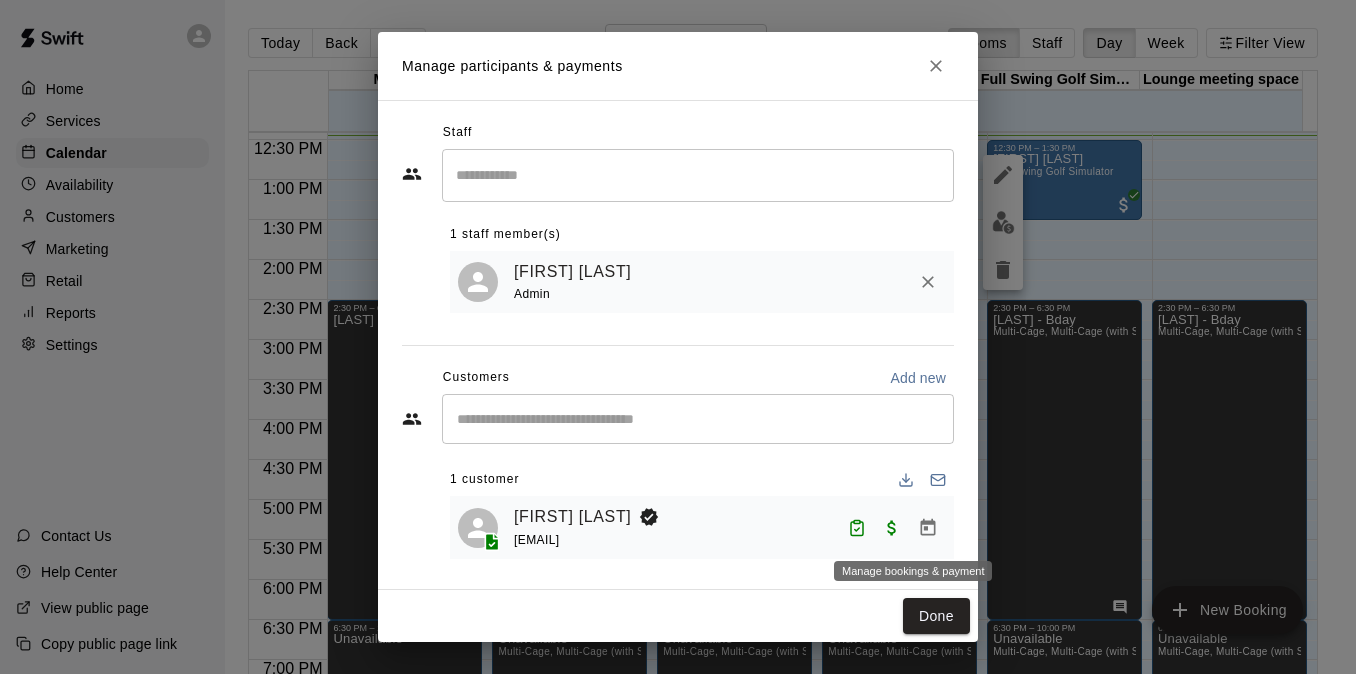 click 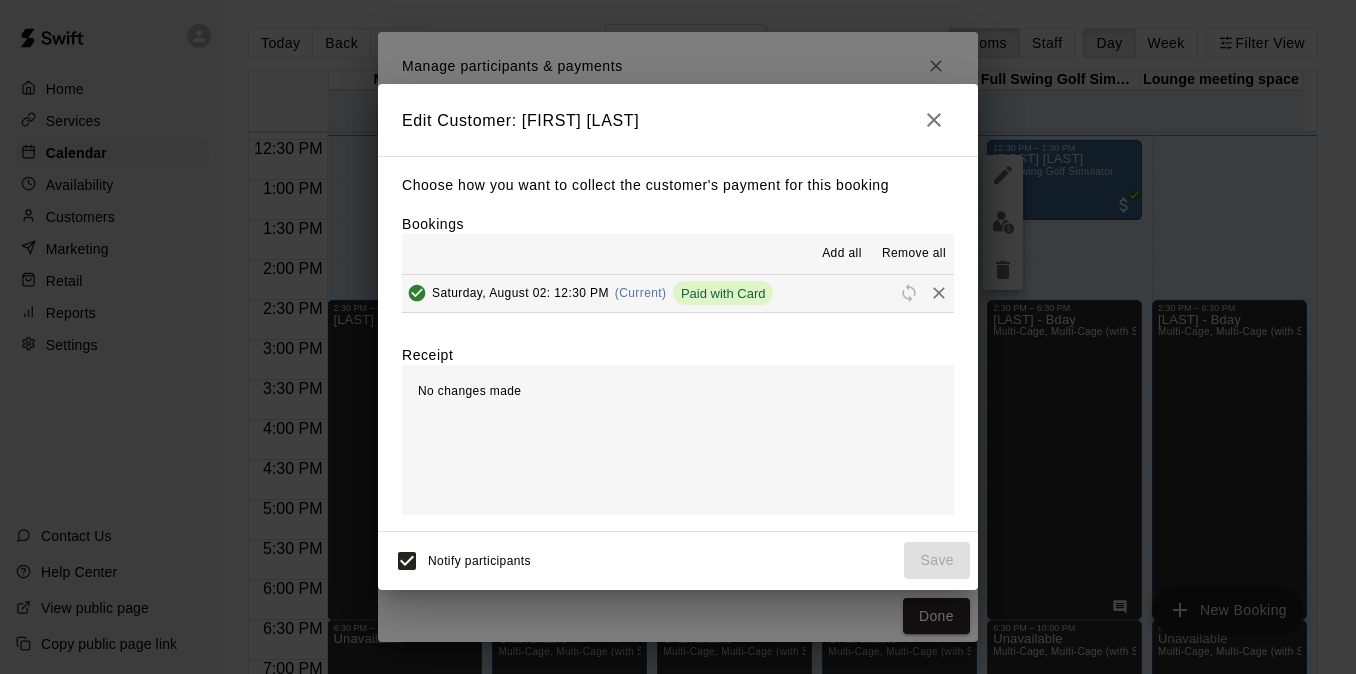 click on "No changes made" at bounding box center [678, 440] 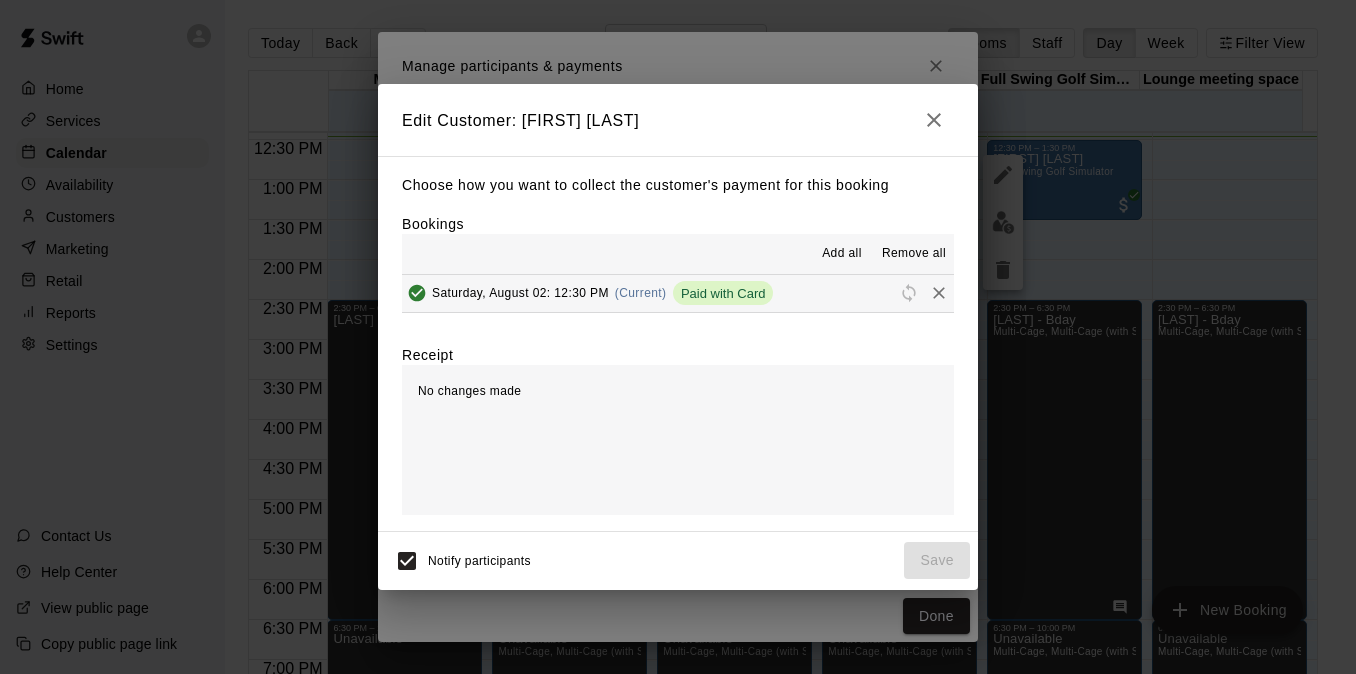click on "Edit Customer: [FIRST] [LAST] Choose how you want to collect the customer's payment for this booking Bookings Add all Remove all [DAY], [MONTH] [DAY]: [HOUR]:[MINUTE] (Current) Paid with Card Receipt No changes made Subtotal $0.00 Notify participants Save" at bounding box center (678, 337) 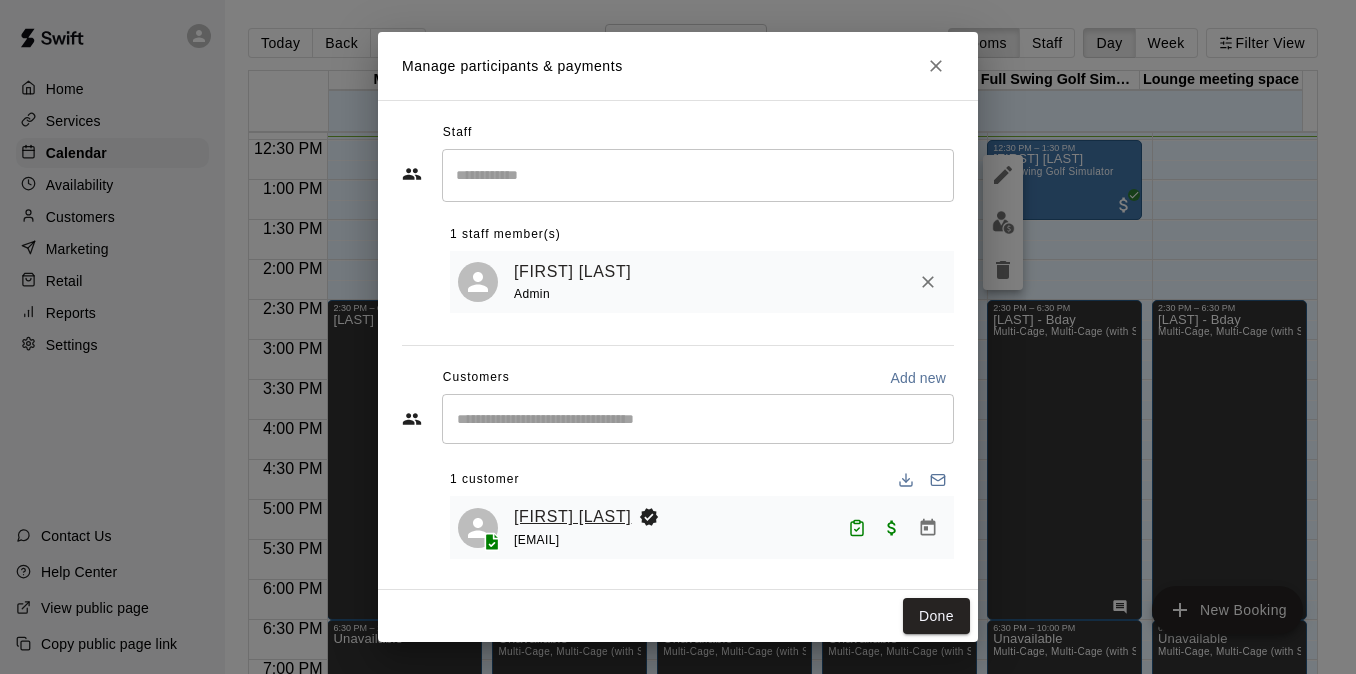 click on "[FIRST] [LAST]" at bounding box center (572, 517) 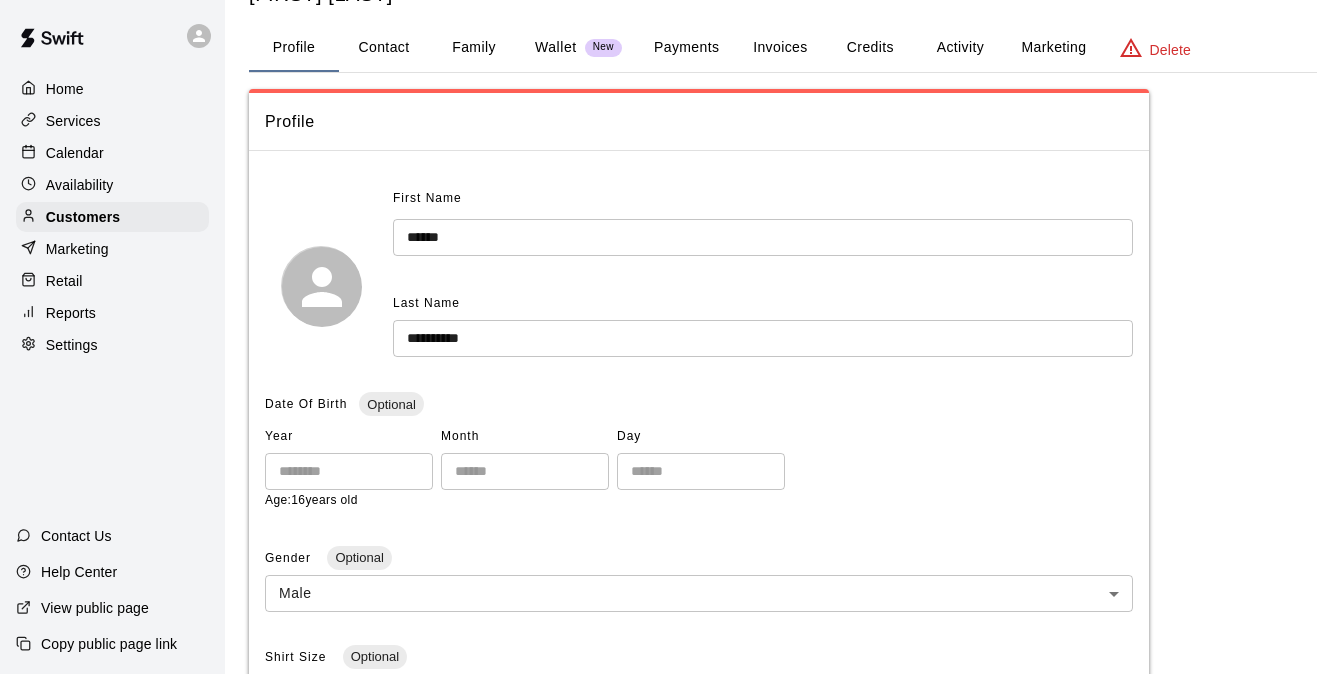 scroll, scrollTop: 0, scrollLeft: 0, axis: both 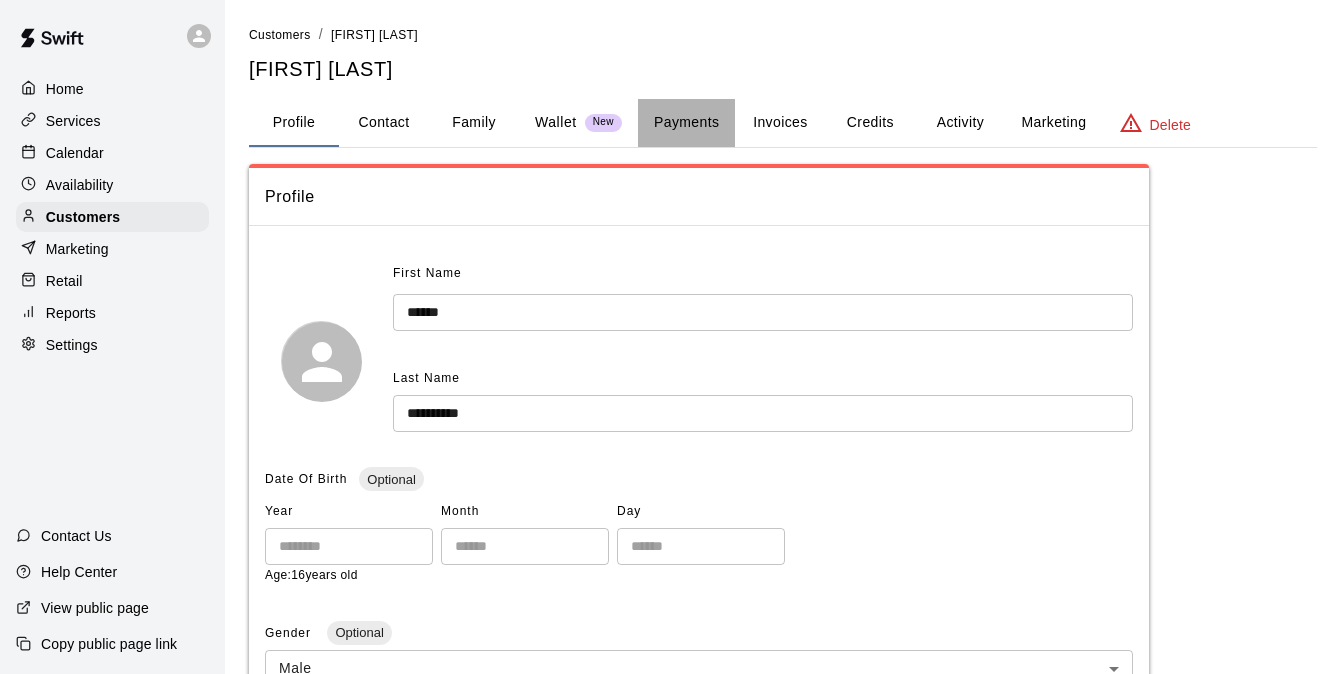 click on "Payments" at bounding box center (686, 123) 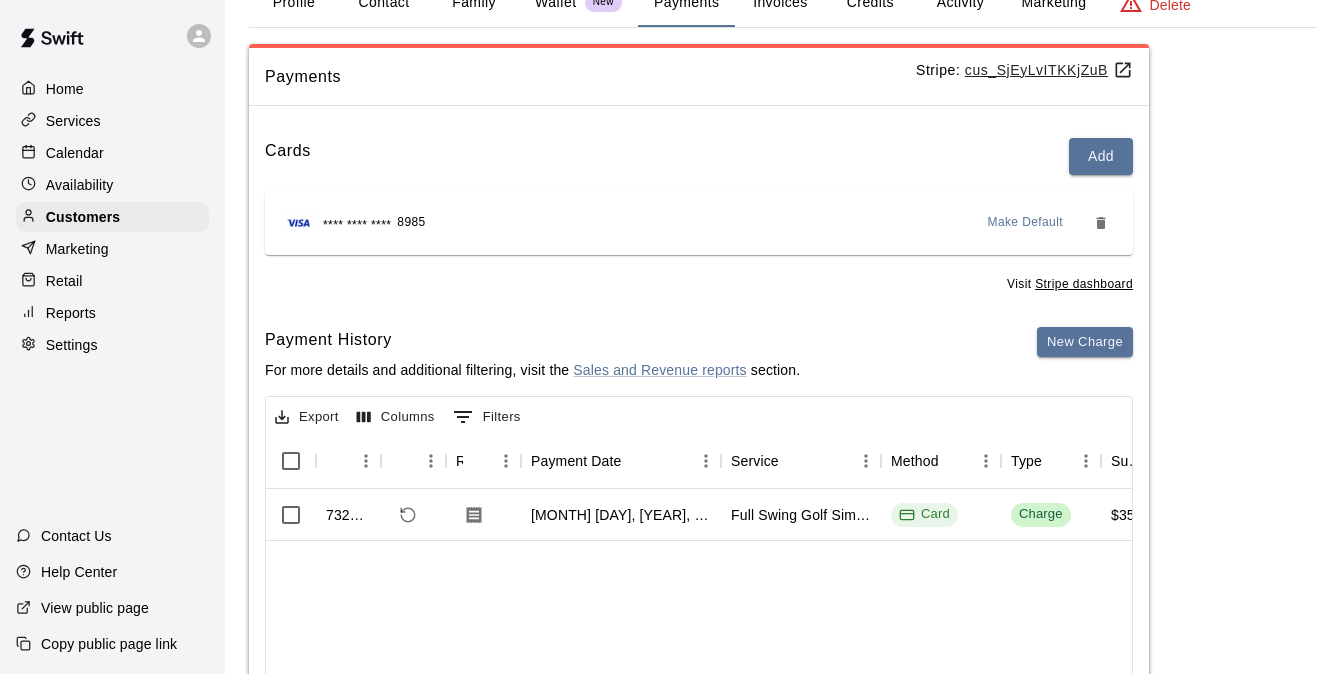 scroll, scrollTop: 0, scrollLeft: 0, axis: both 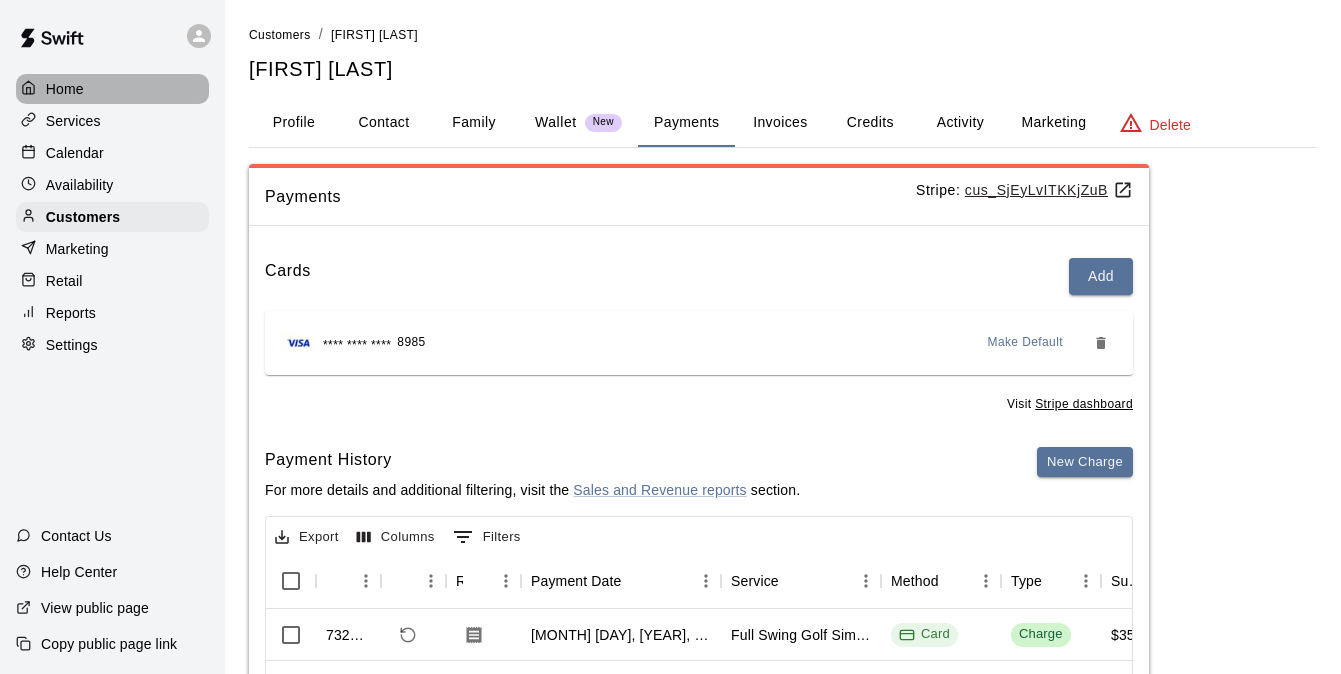 click on "Home" at bounding box center (112, 89) 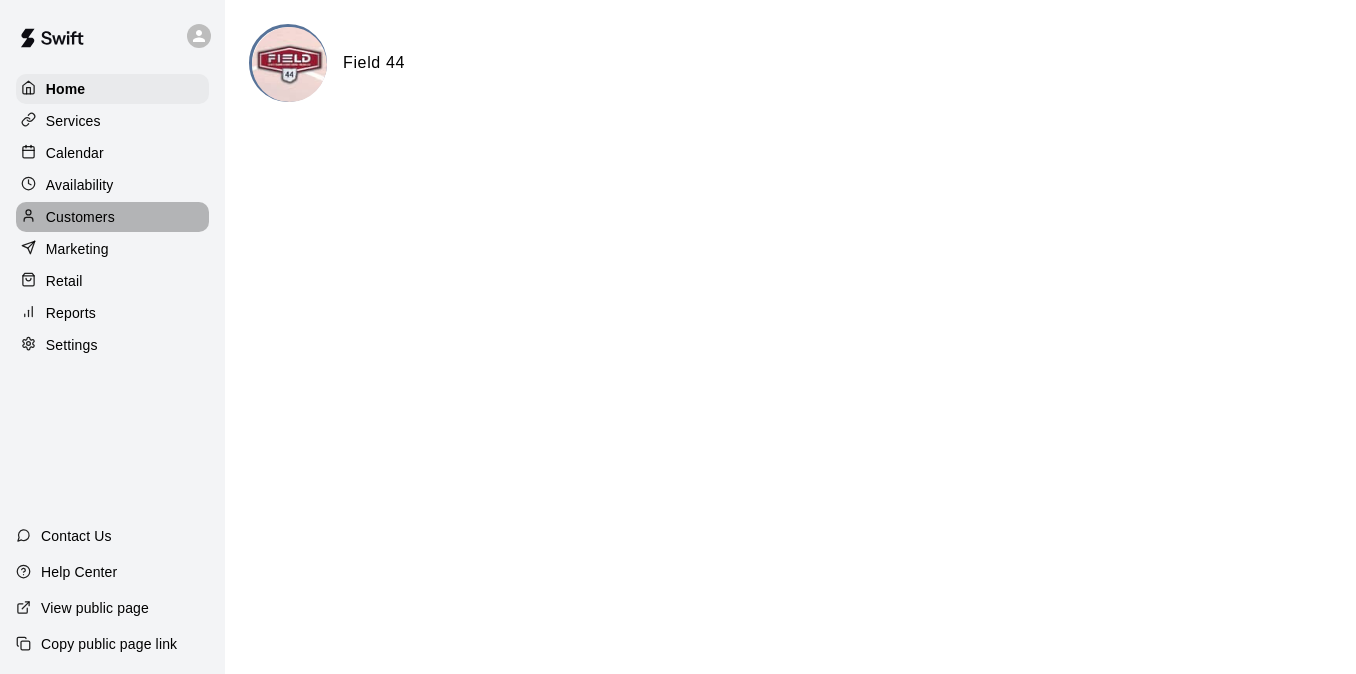 click on "Customers" at bounding box center (112, 217) 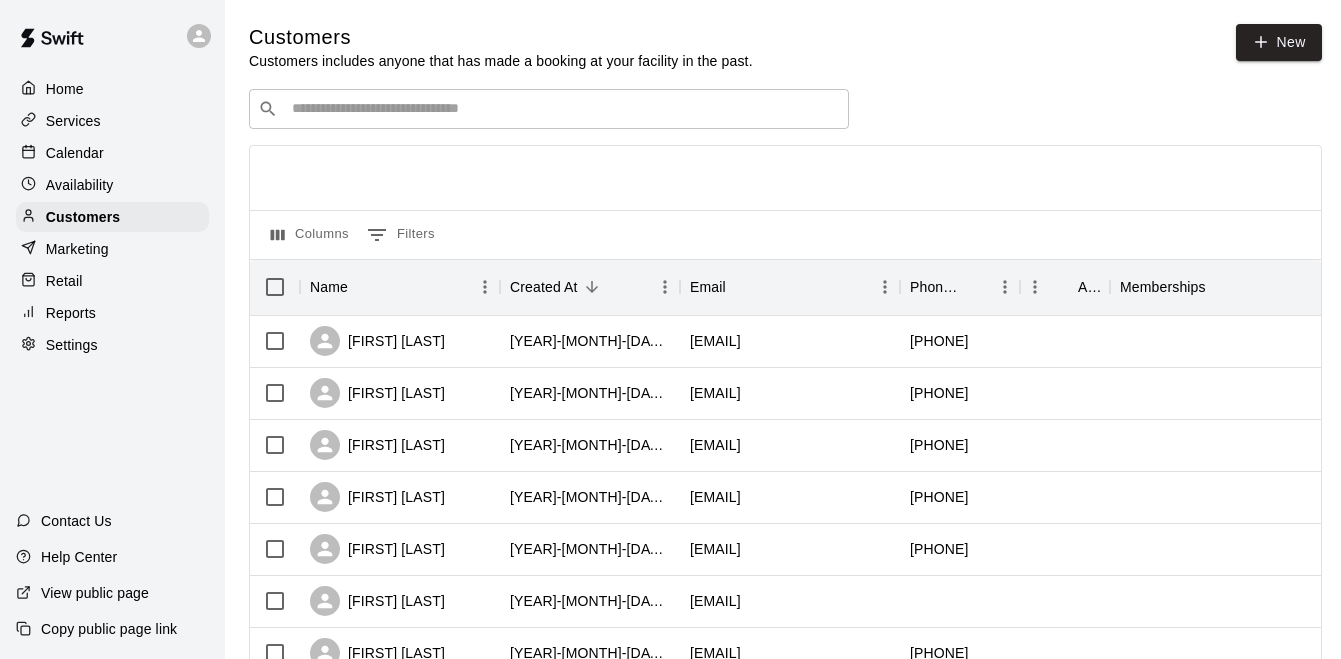 click at bounding box center [563, 109] 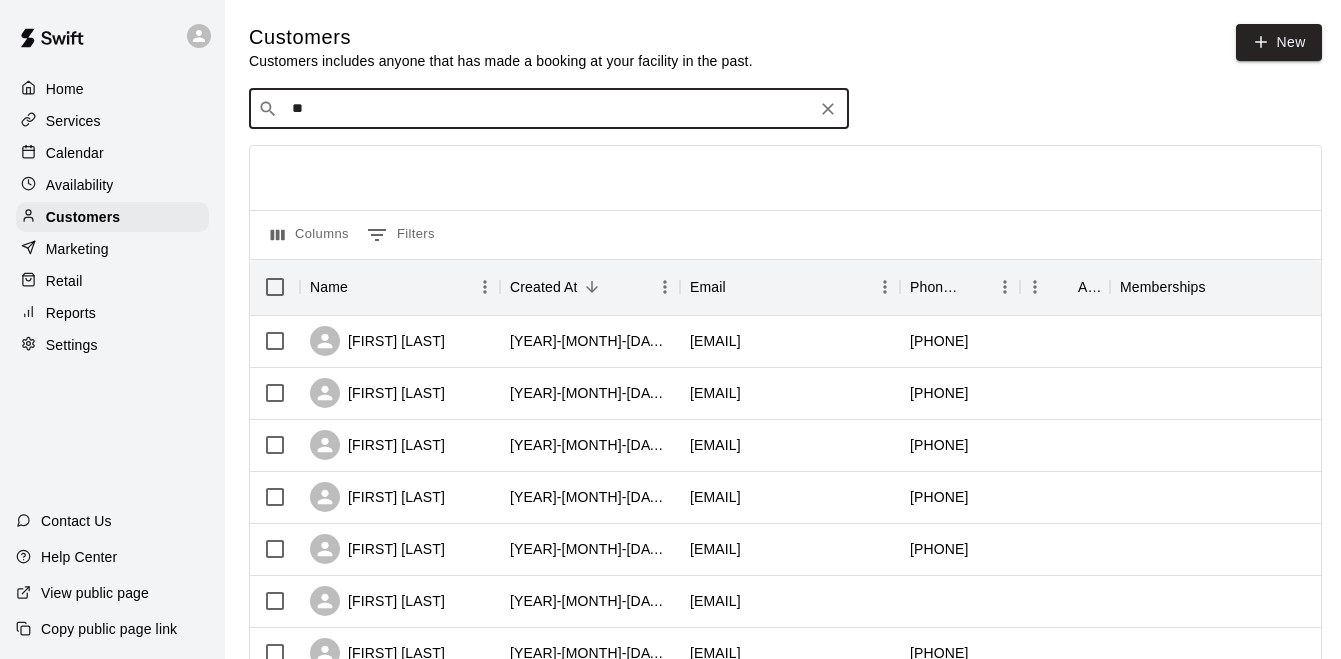 type on "*" 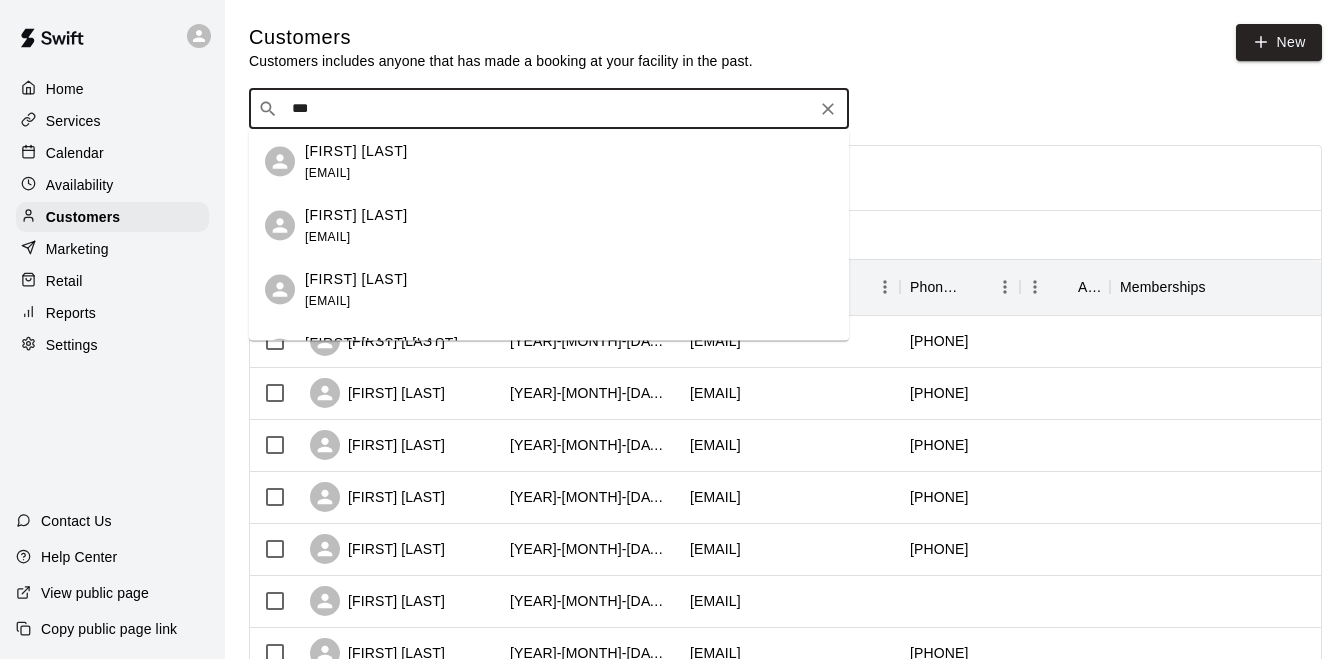 type on "****" 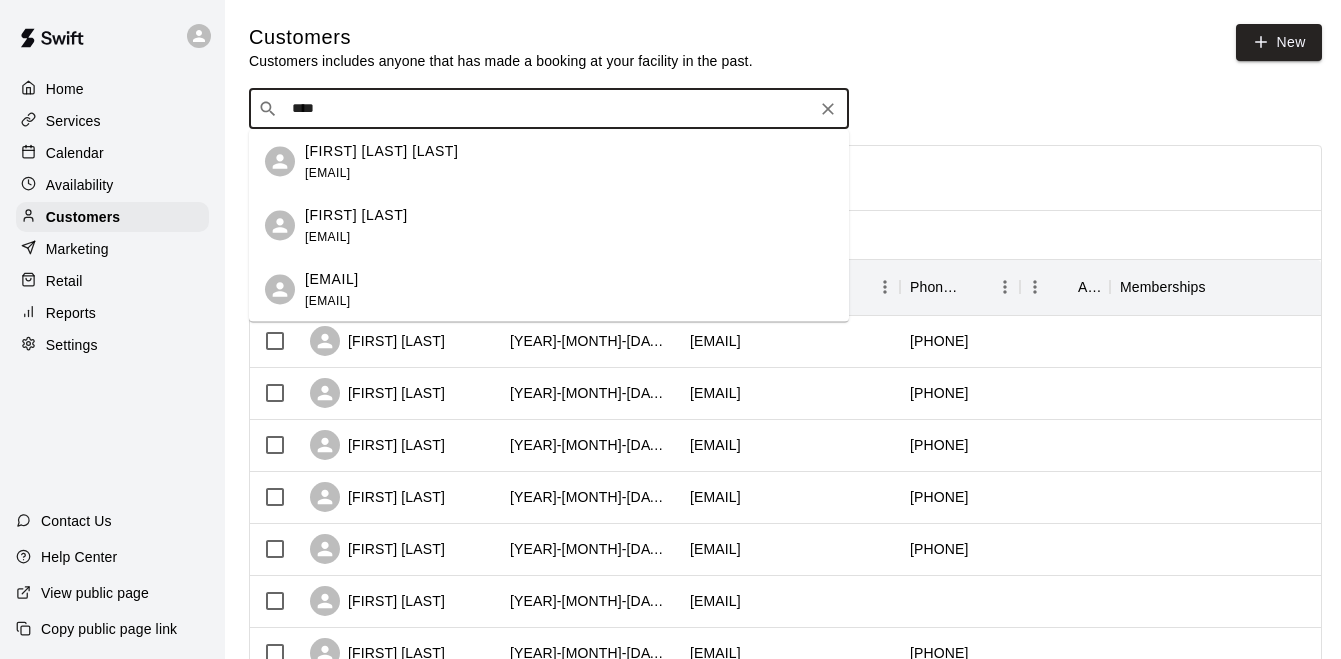 click on "[FIRST] [LAST]" at bounding box center (356, 214) 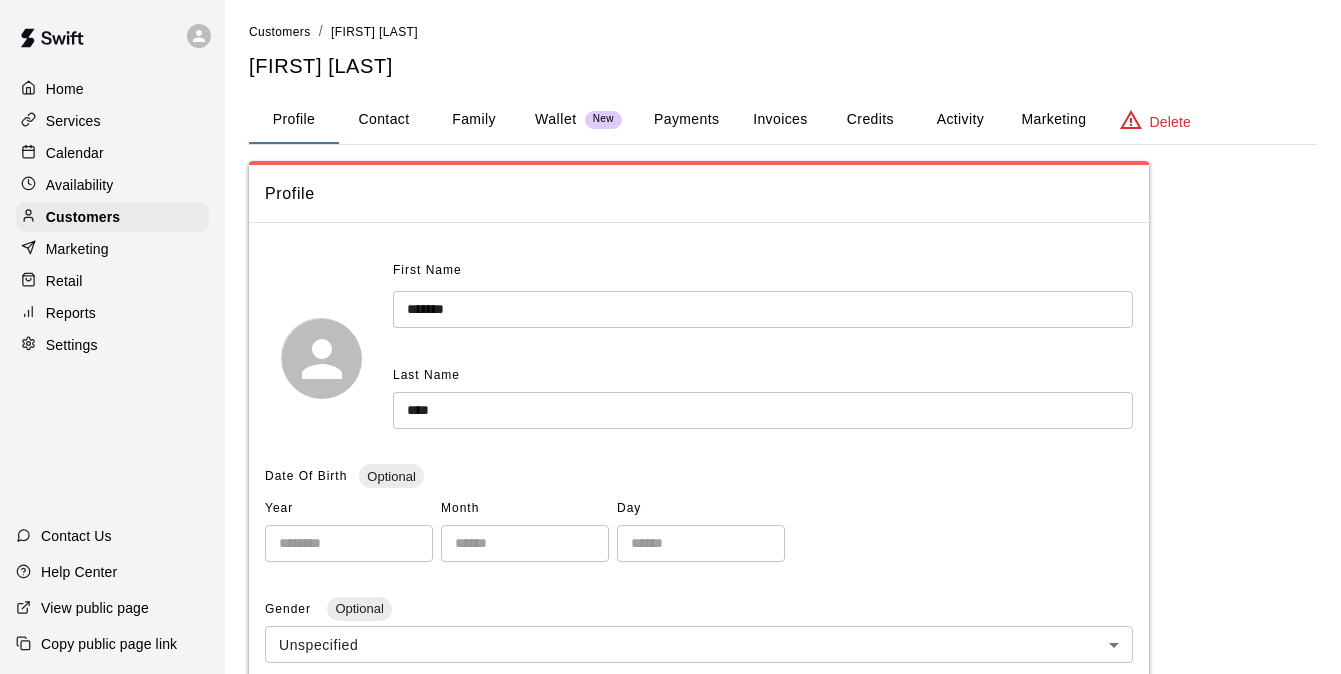 scroll, scrollTop: 4, scrollLeft: 0, axis: vertical 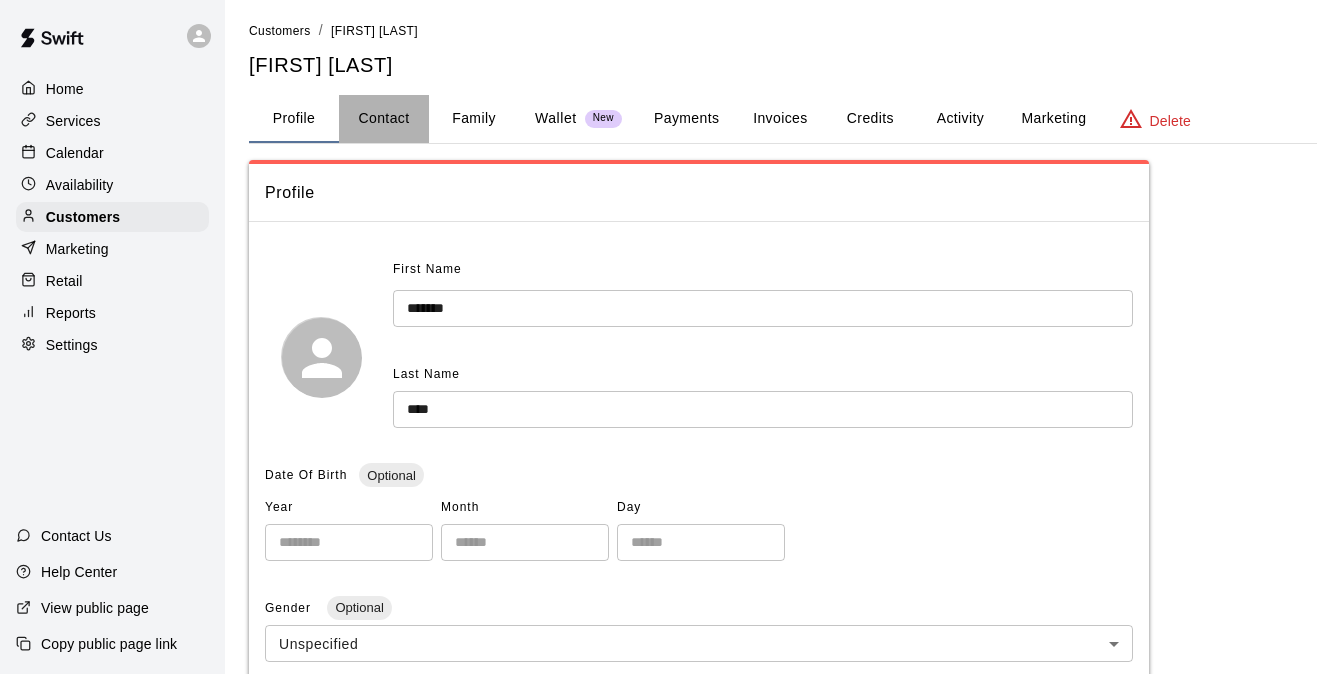 click on "Contact" at bounding box center (384, 119) 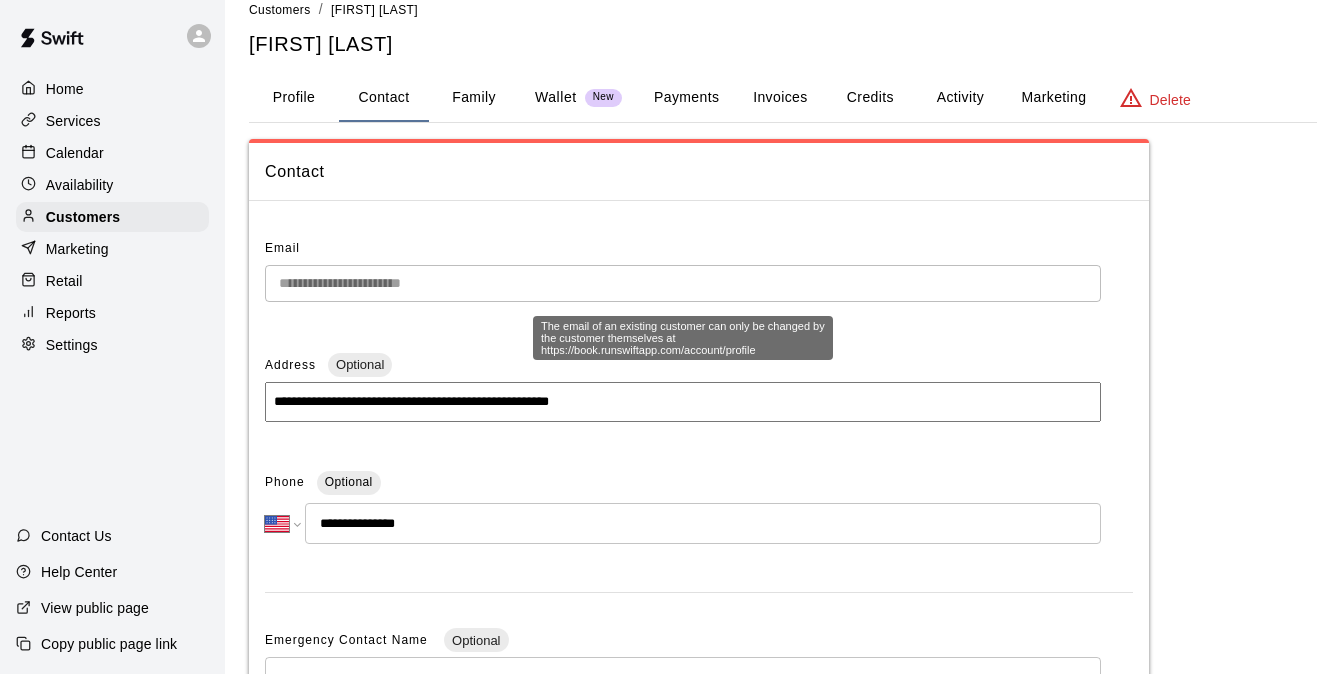 scroll, scrollTop: 136, scrollLeft: 0, axis: vertical 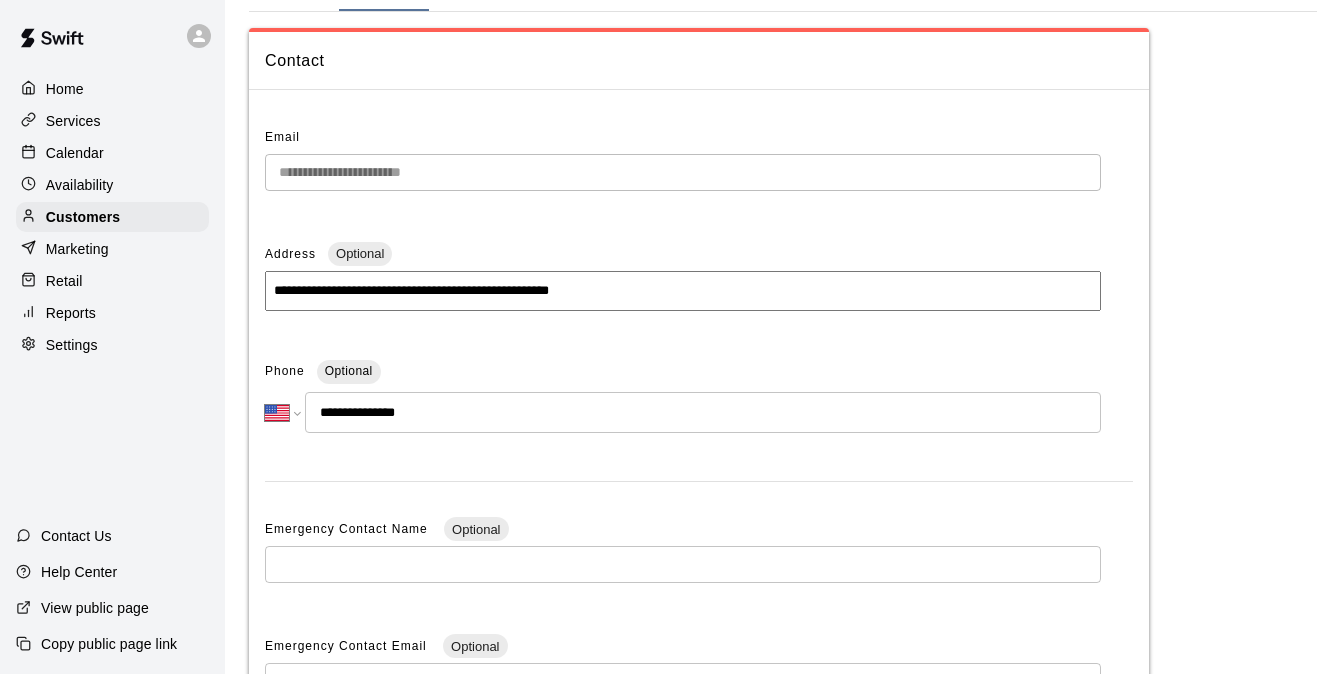 click on "Calendar" at bounding box center [112, 153] 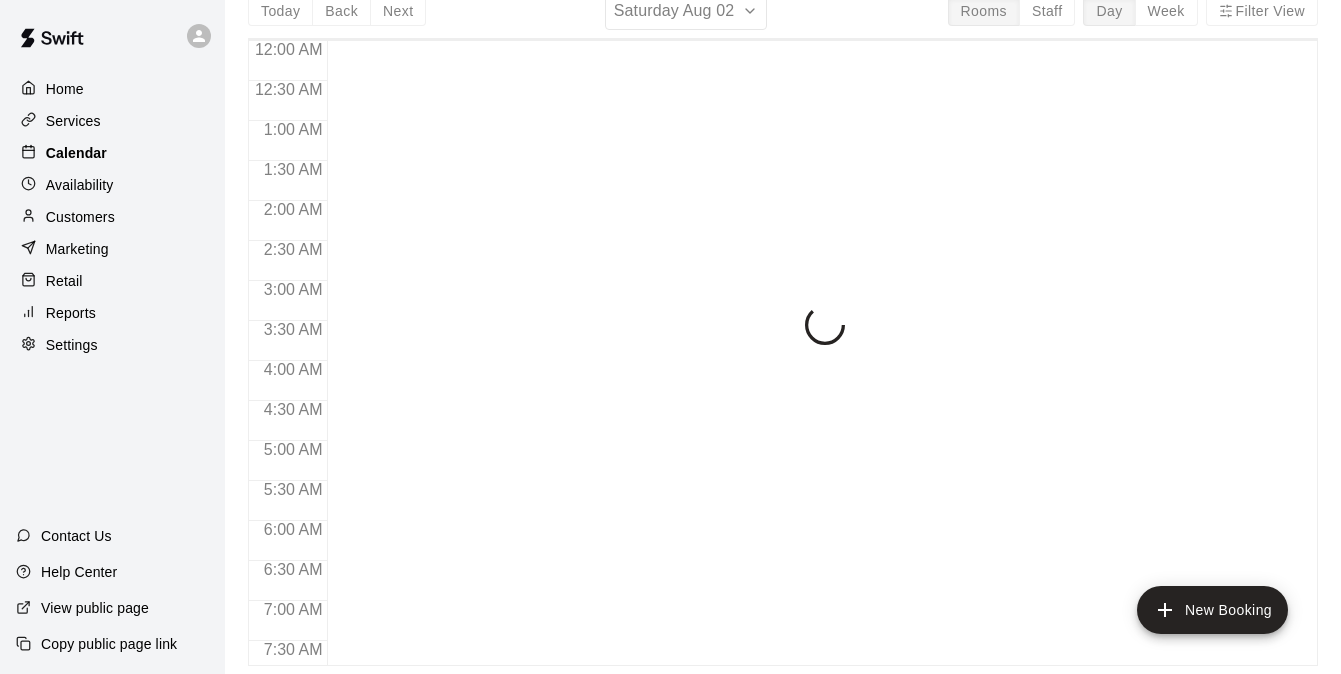 scroll, scrollTop: 0, scrollLeft: 0, axis: both 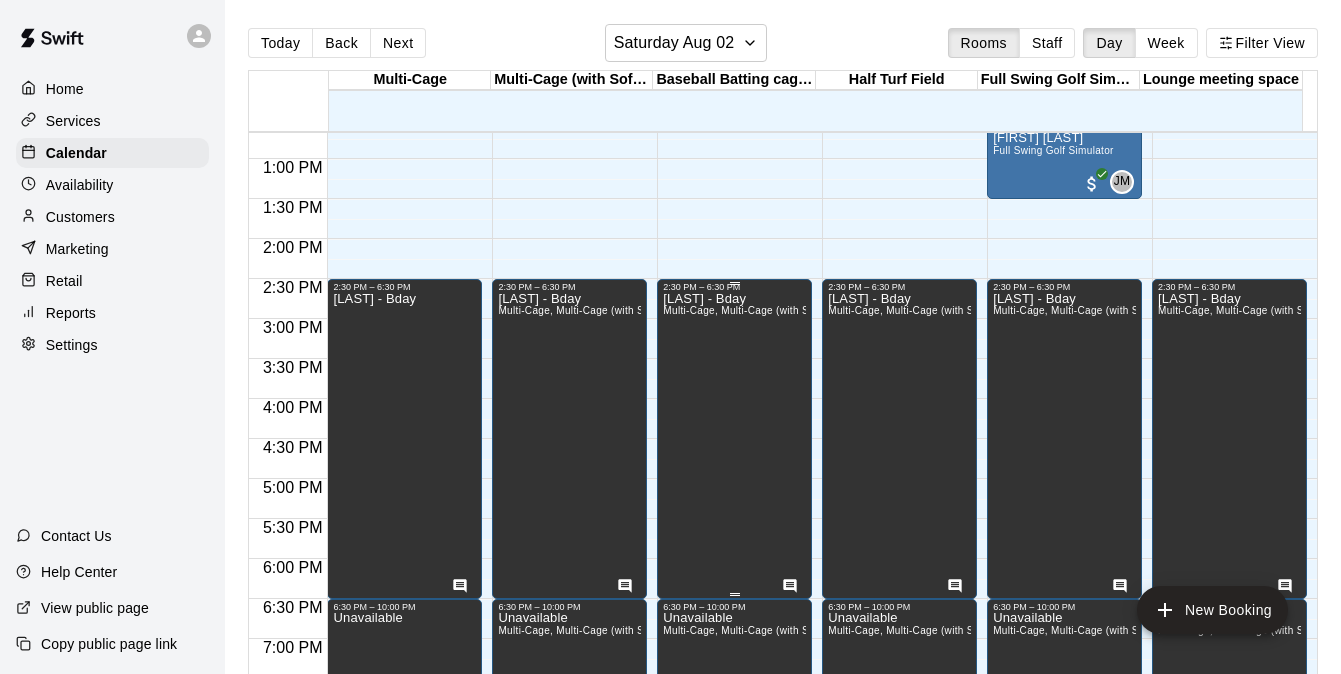click on "[LAST] - Bday Multi-Cage, Multi-Cage (with Softball Machine), Baseball Batting cage with HITRAX, Half Turf Field, Full Swing Golf Simulator, Lounge meeting space" at bounding box center [734, 629] 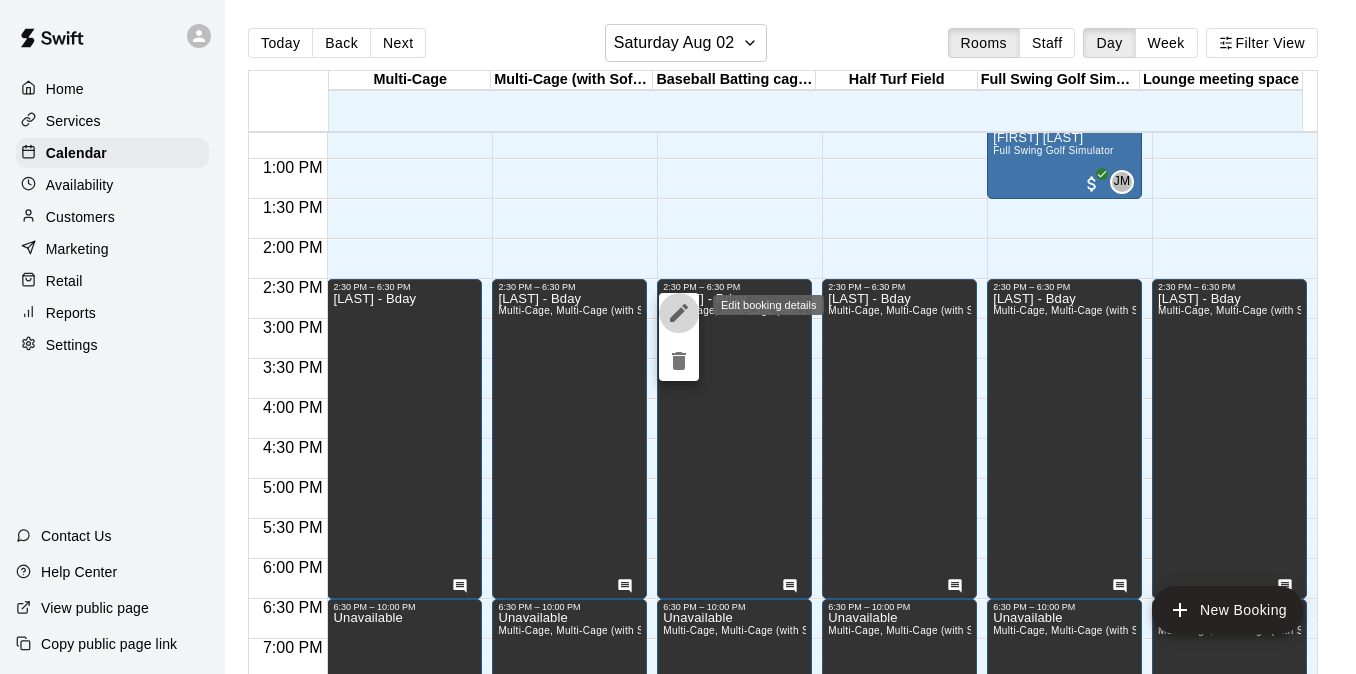 click 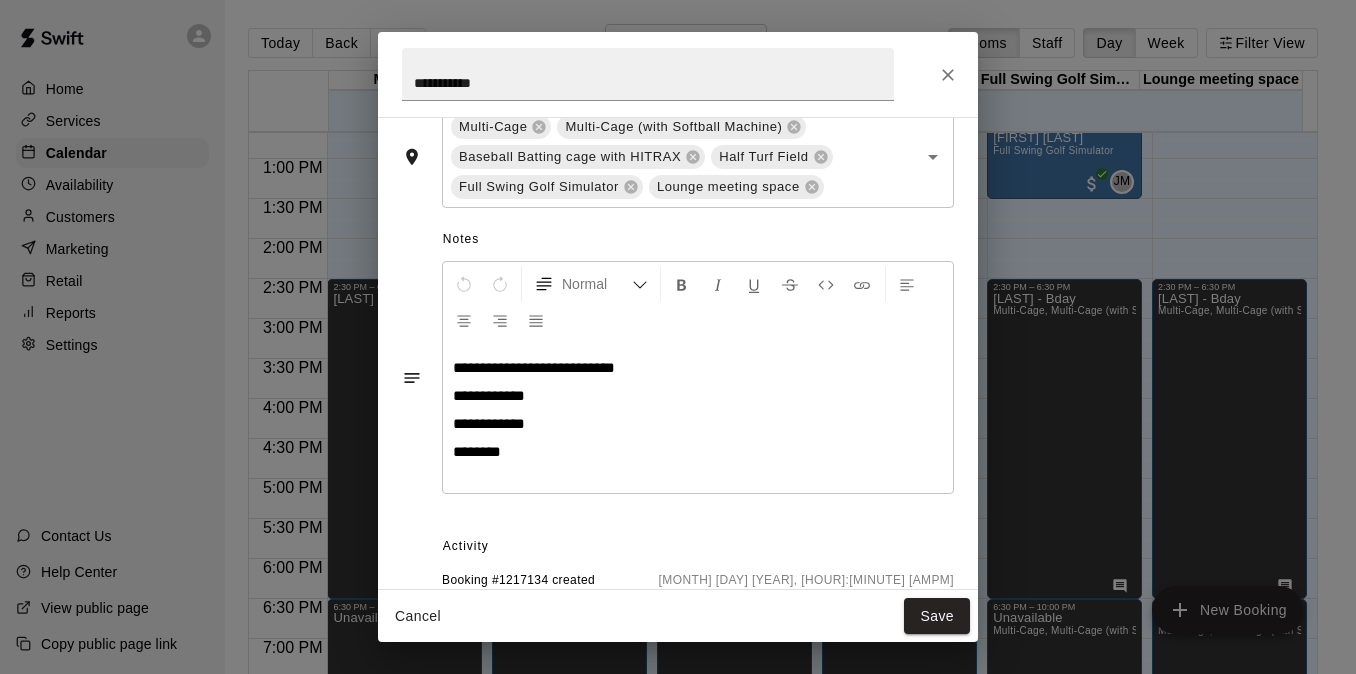 scroll, scrollTop: 496, scrollLeft: 0, axis: vertical 